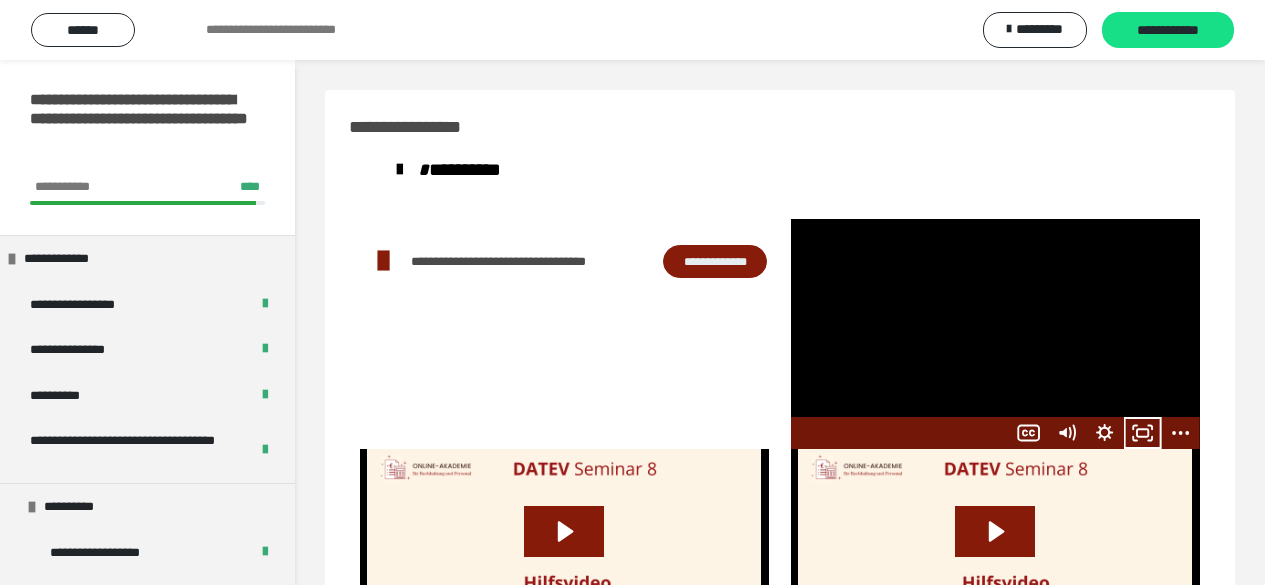 scroll, scrollTop: 60, scrollLeft: 0, axis: vertical 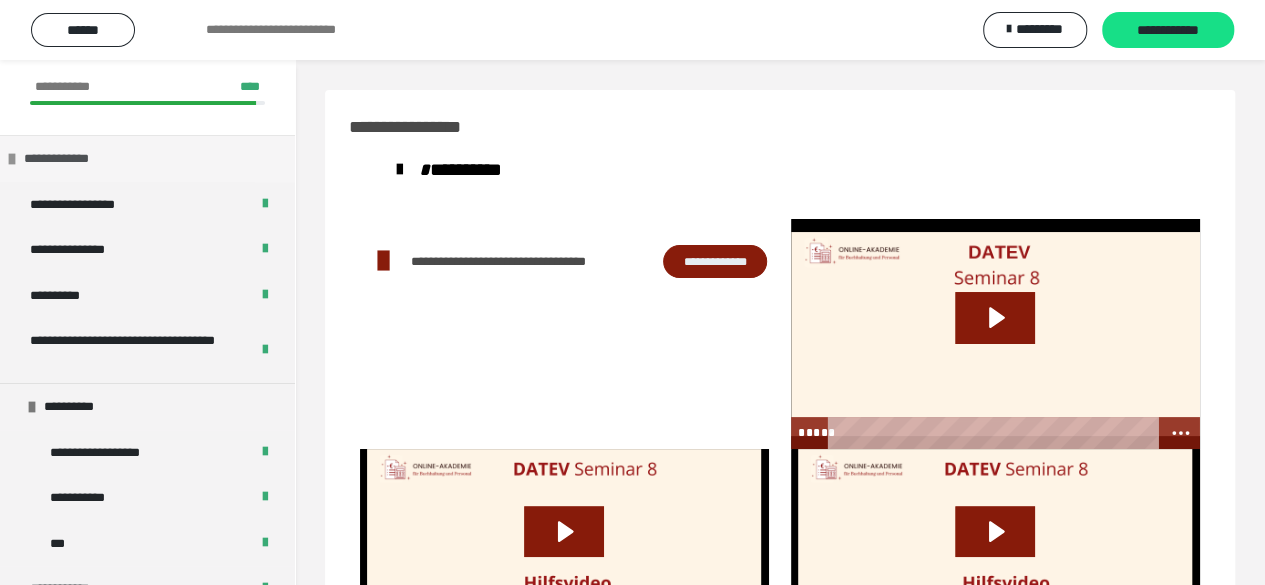 click at bounding box center (12, 159) 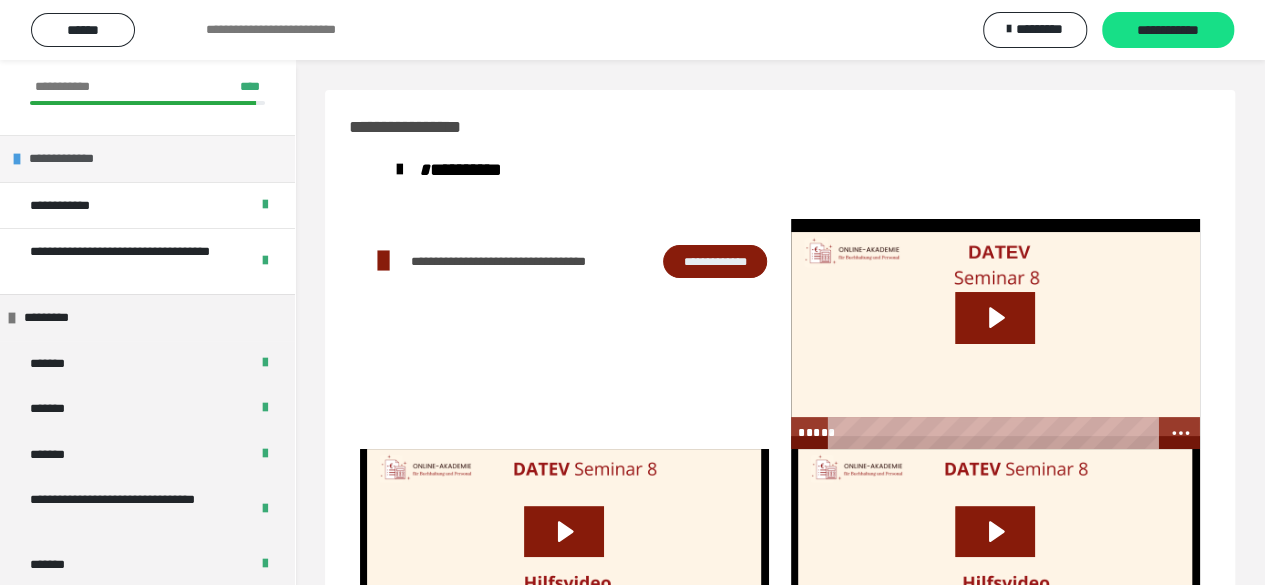 click at bounding box center (17, 159) 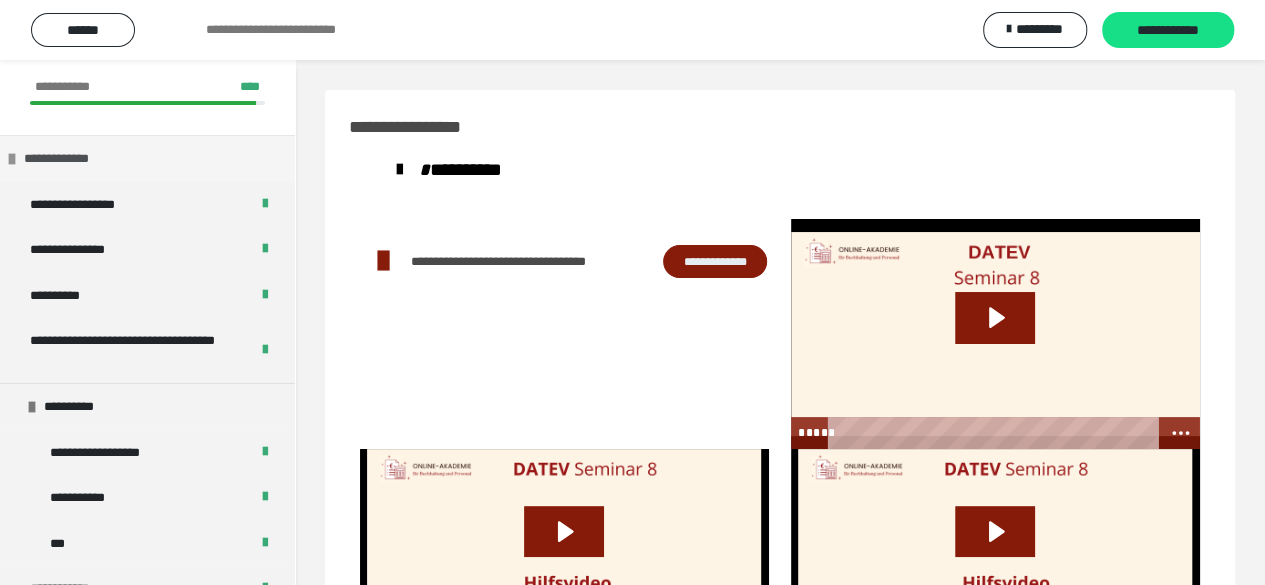 click at bounding box center [12, 159] 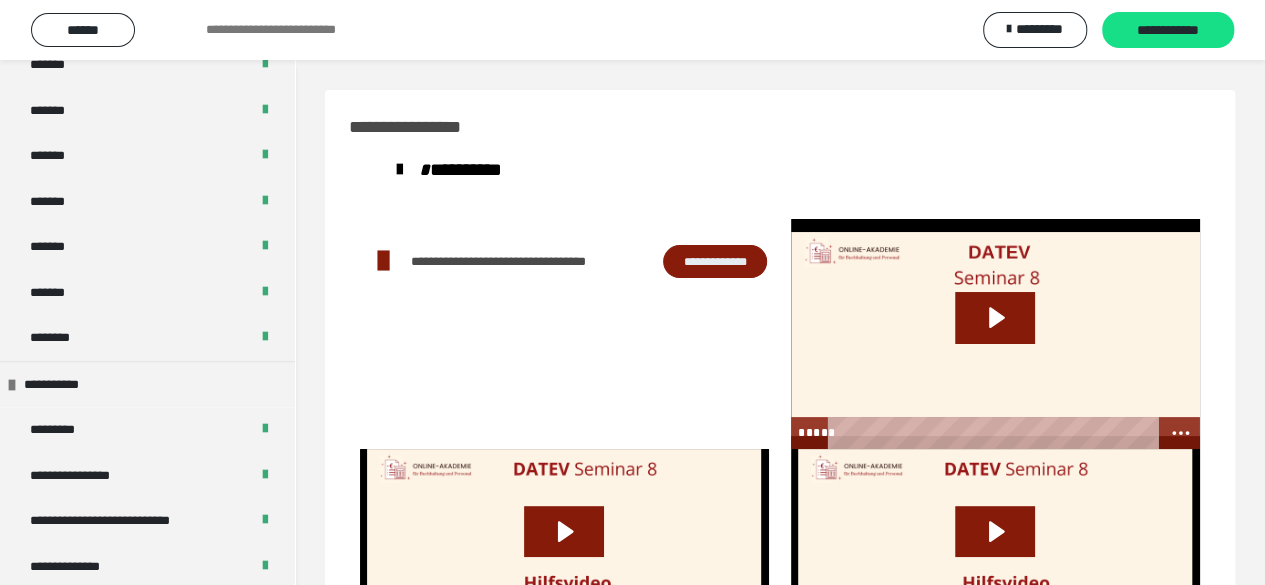 scroll, scrollTop: 700, scrollLeft: 0, axis: vertical 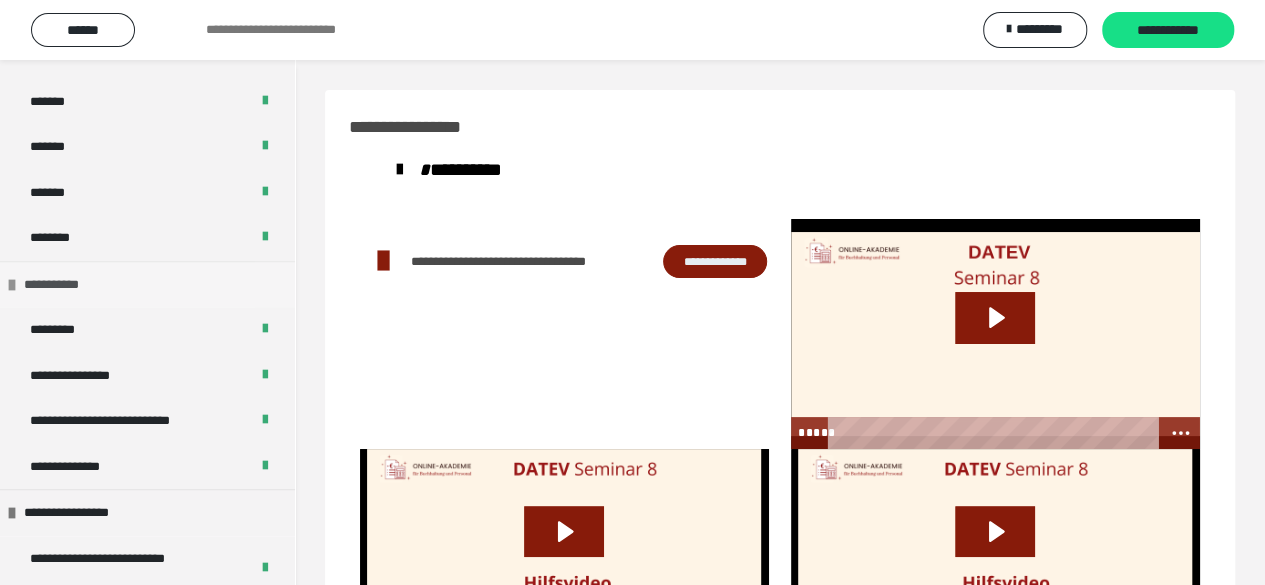 click on "**********" at bounding box center (67, 285) 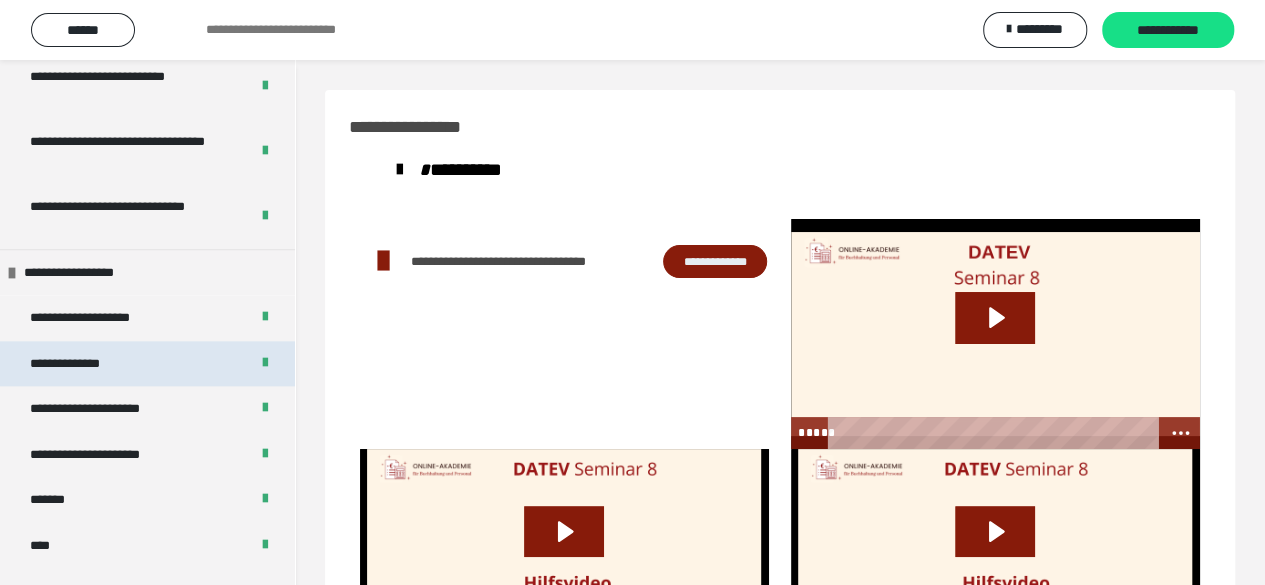 scroll, scrollTop: 1100, scrollLeft: 0, axis: vertical 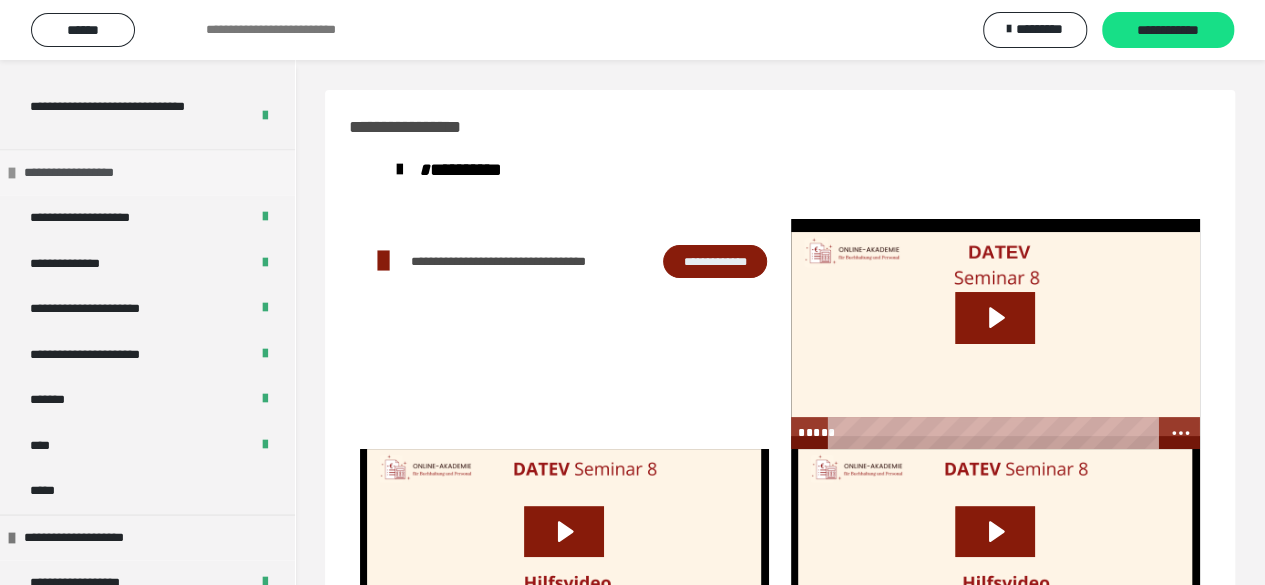 click at bounding box center [12, 173] 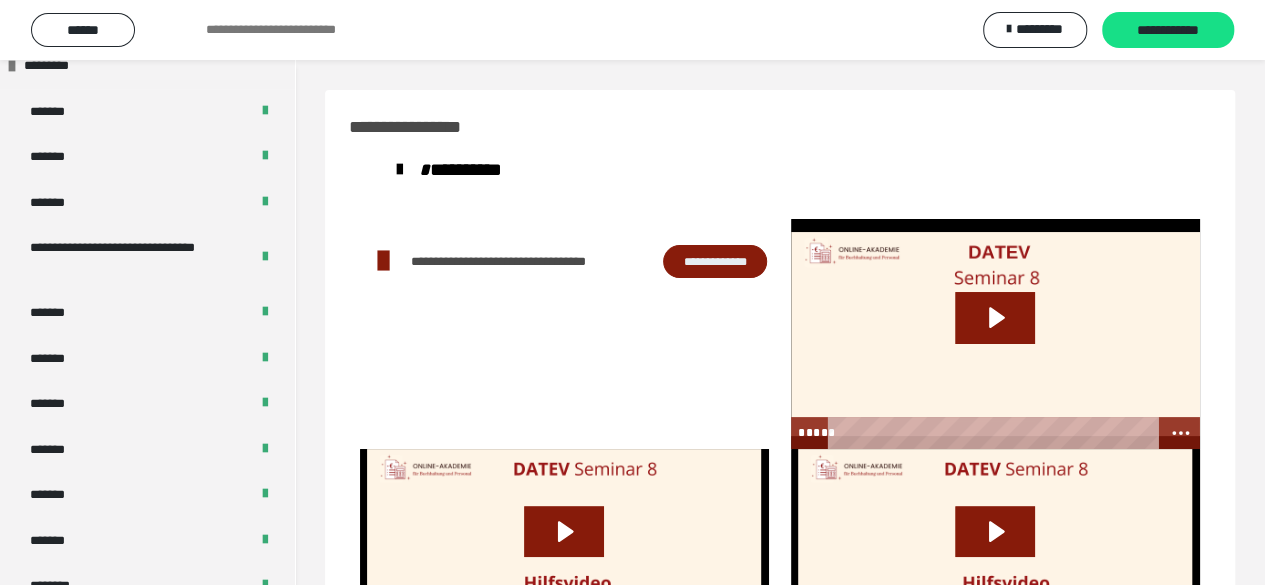 scroll, scrollTop: 252, scrollLeft: 0, axis: vertical 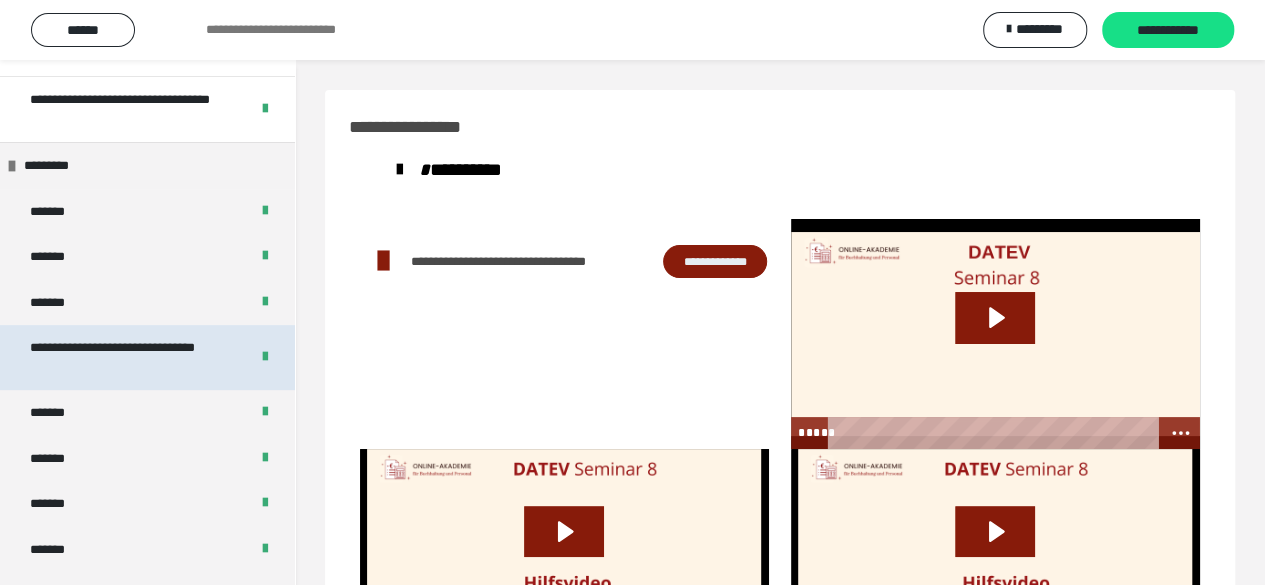 click on "**********" at bounding box center [124, 357] 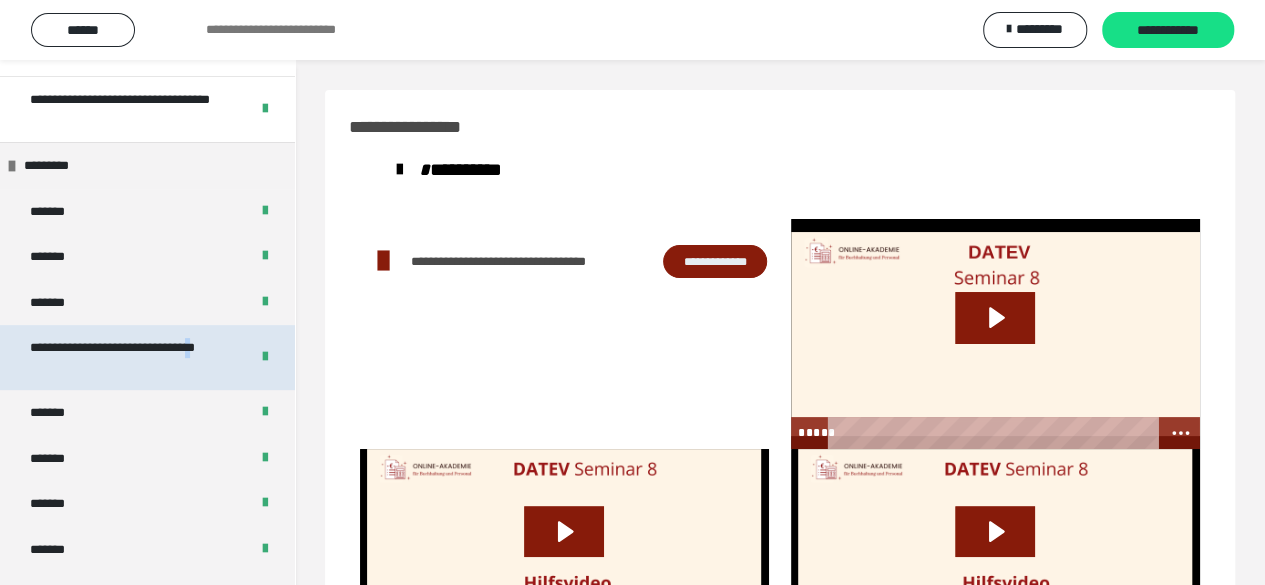 click on "**********" at bounding box center (124, 357) 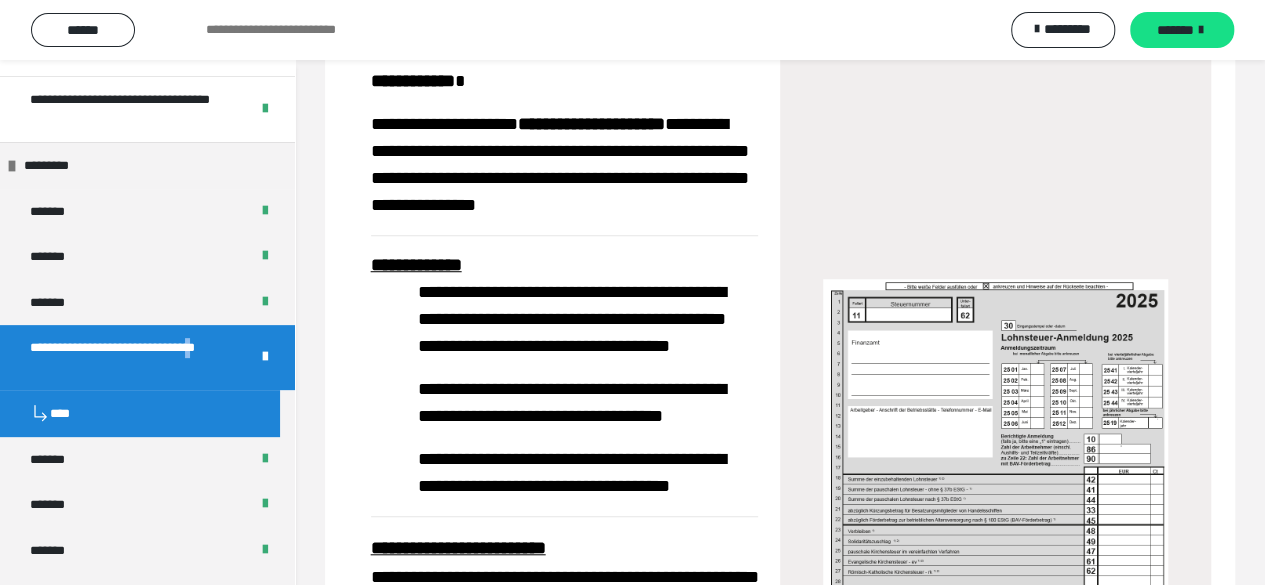 scroll, scrollTop: 1100, scrollLeft: 0, axis: vertical 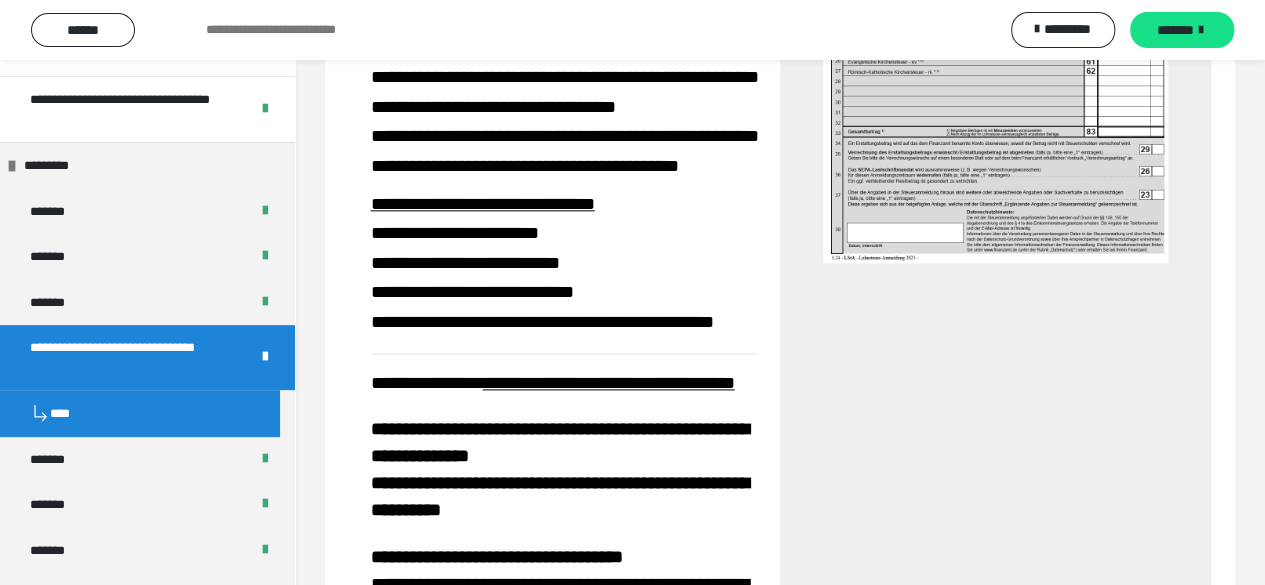 click on "**********" at bounding box center (124, 357) 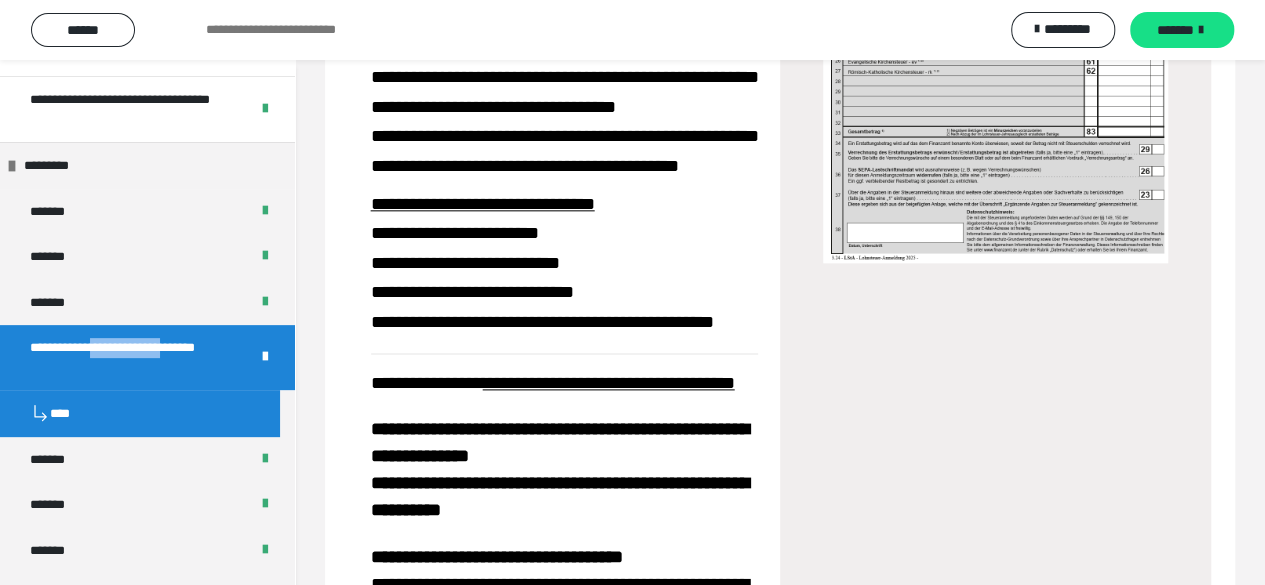 click on "**********" at bounding box center (124, 357) 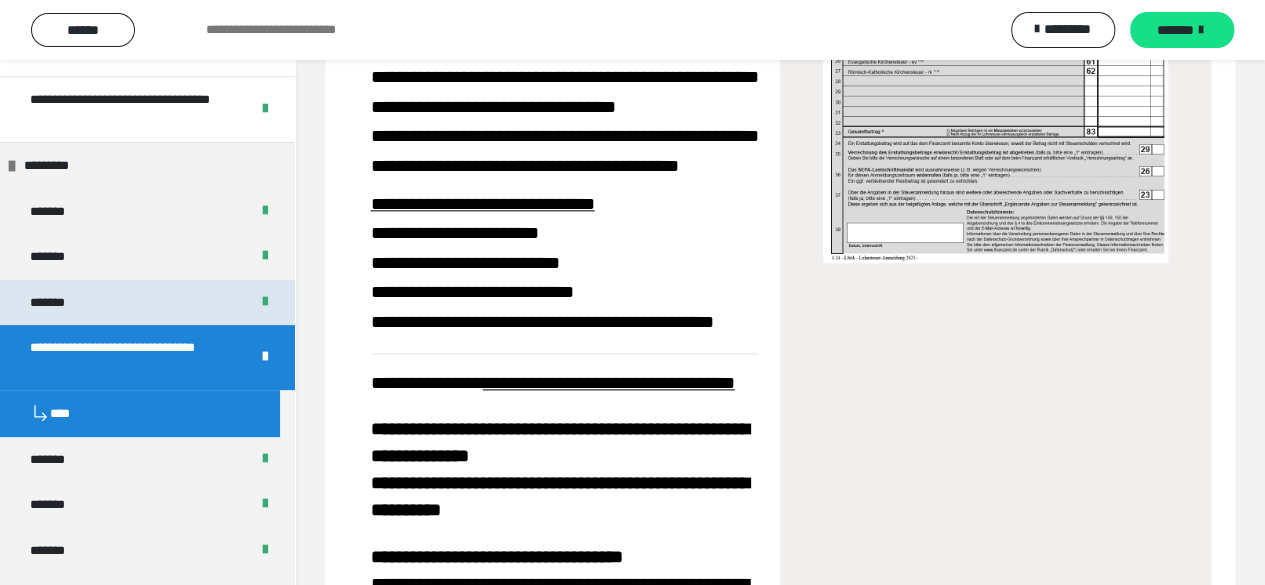 click on "*******" at bounding box center [62, 303] 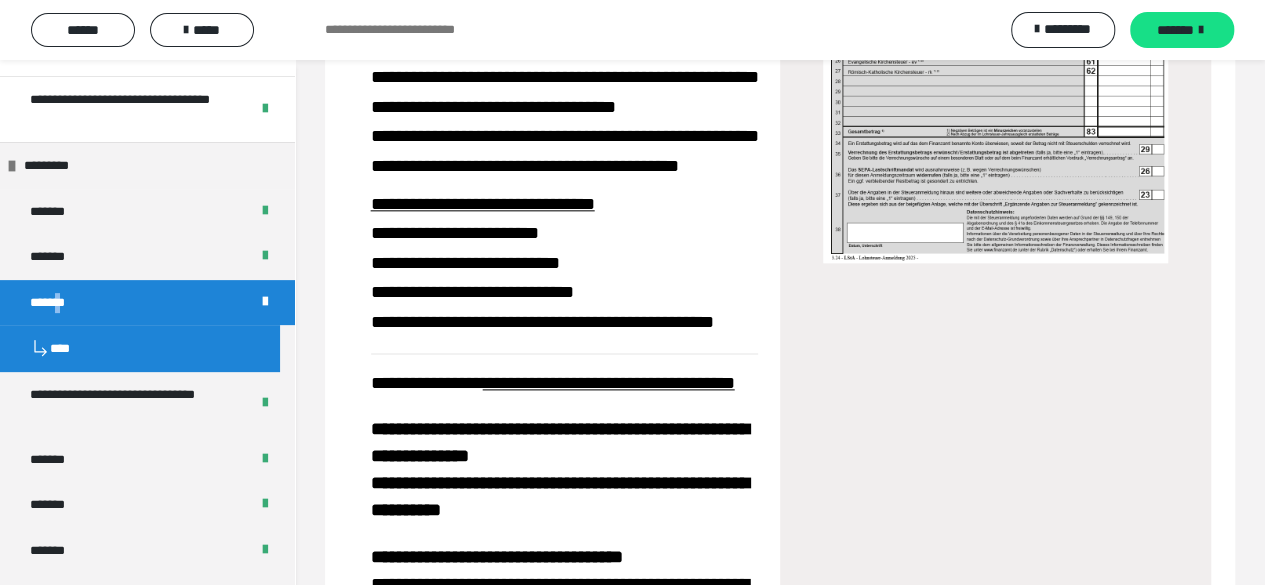 click on "*******" at bounding box center [62, 303] 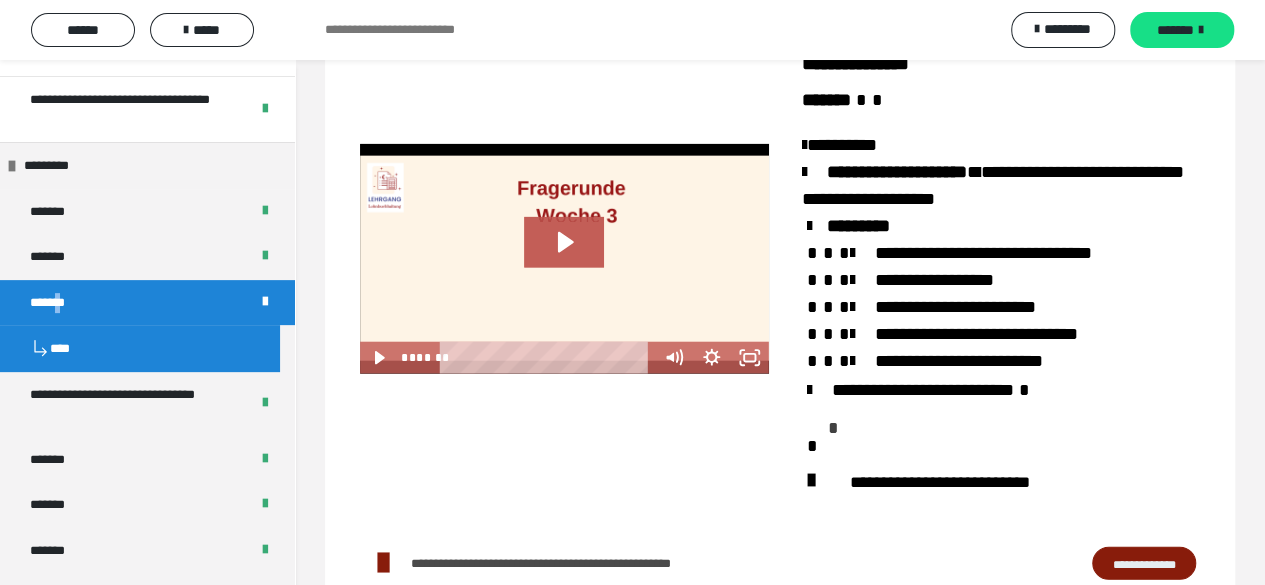 scroll, scrollTop: 2195, scrollLeft: 0, axis: vertical 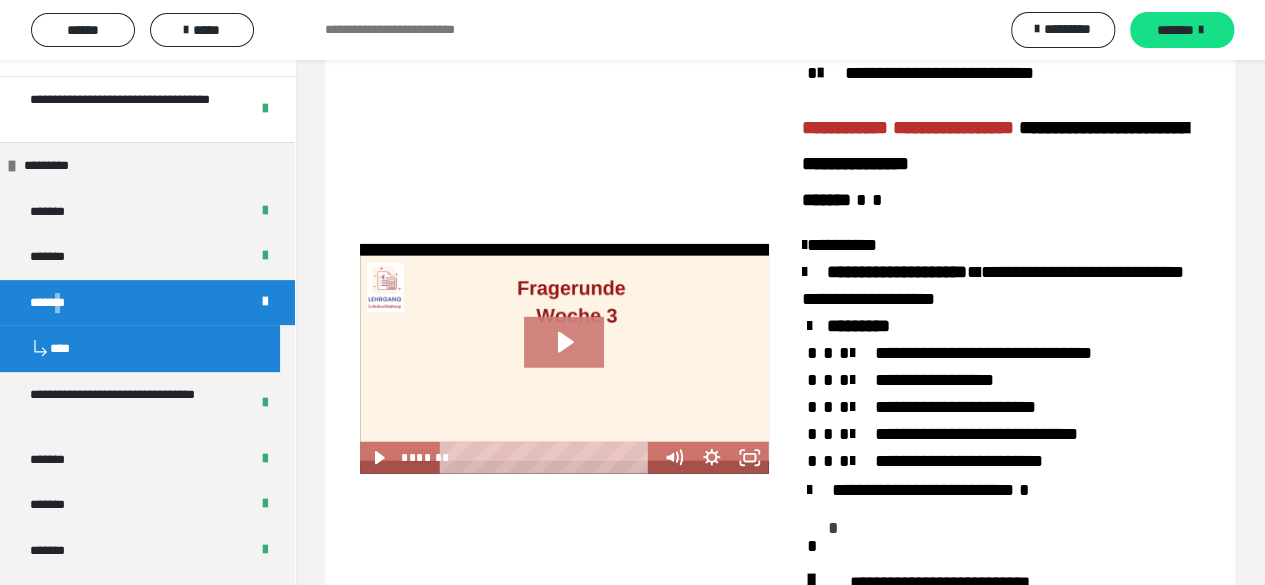 click 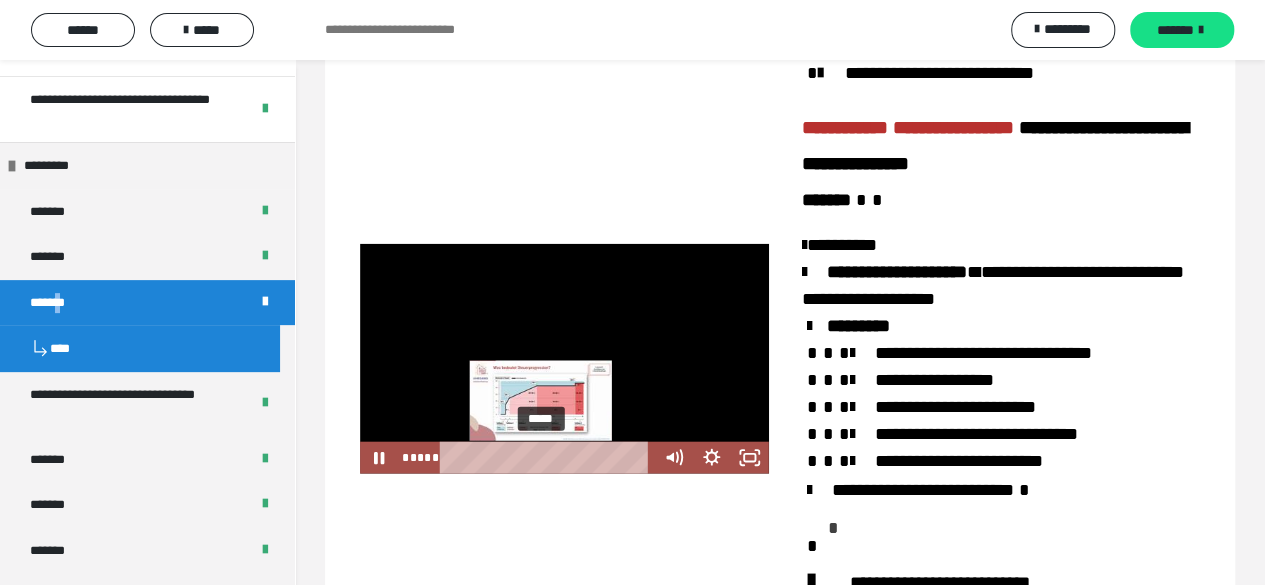 click on "*****" at bounding box center [549, 458] 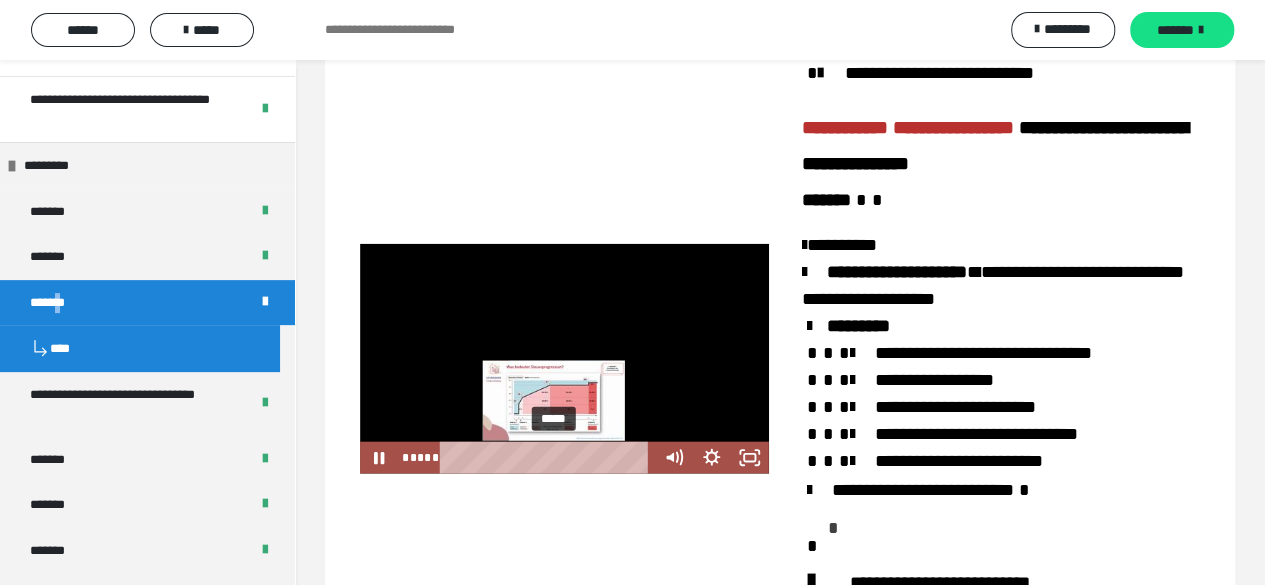 click on "*****" at bounding box center (549, 458) 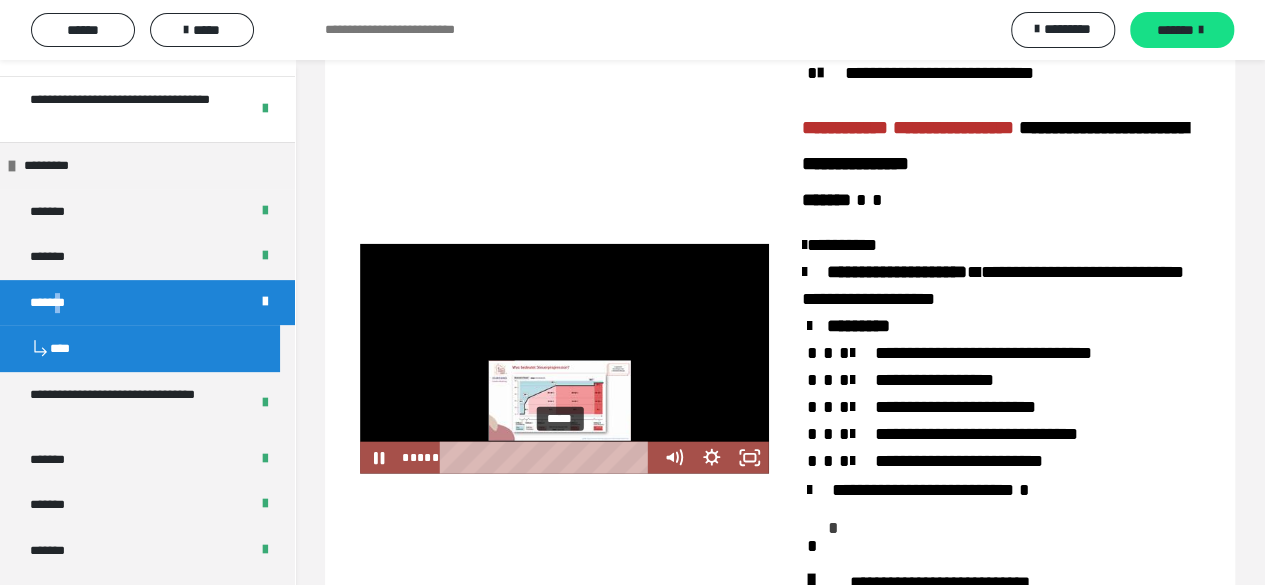 click on "*****" at bounding box center (549, 458) 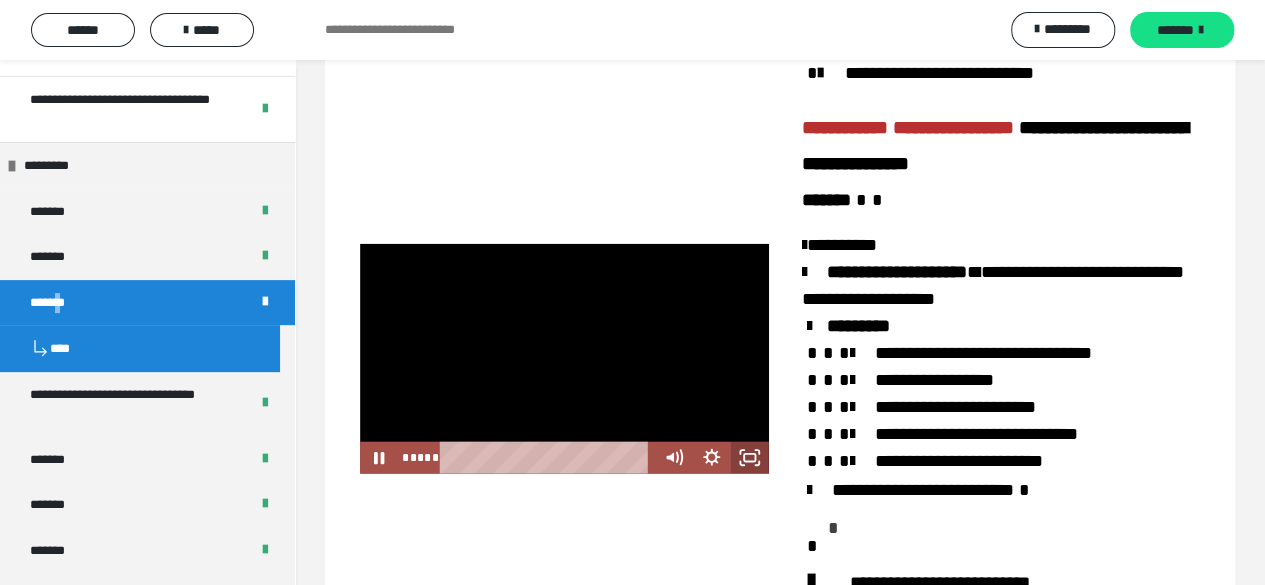 click 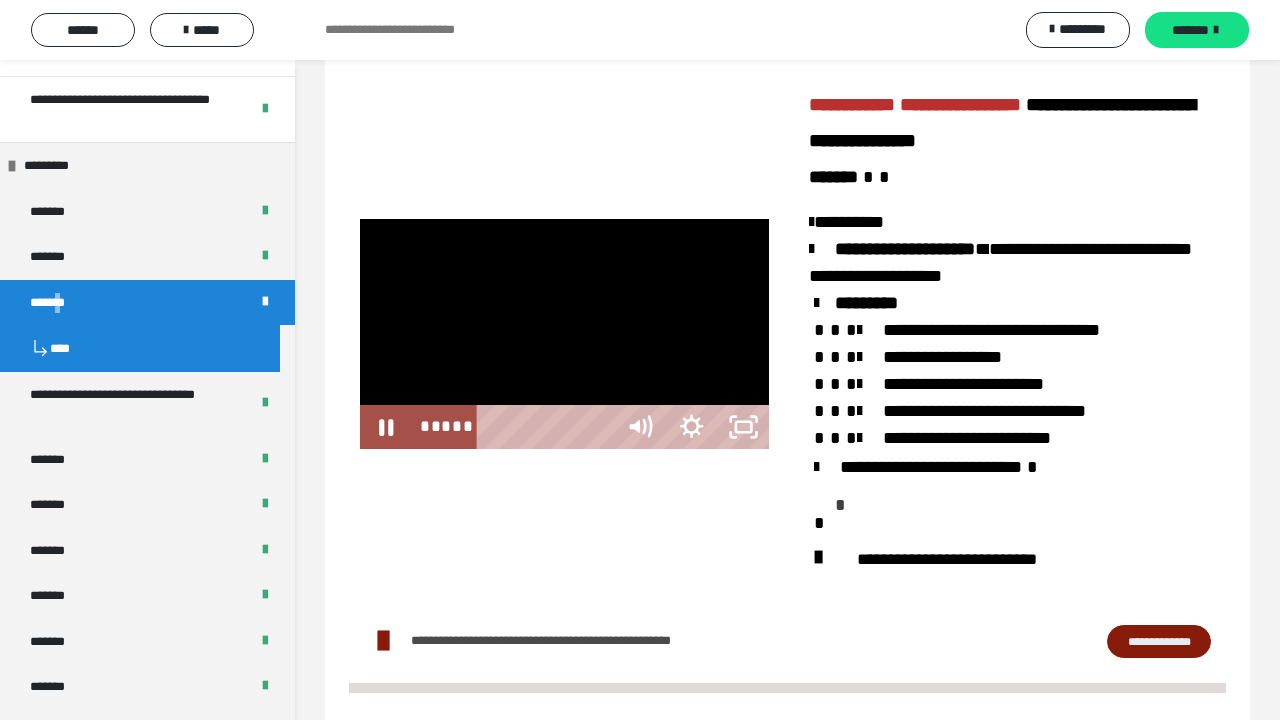 type 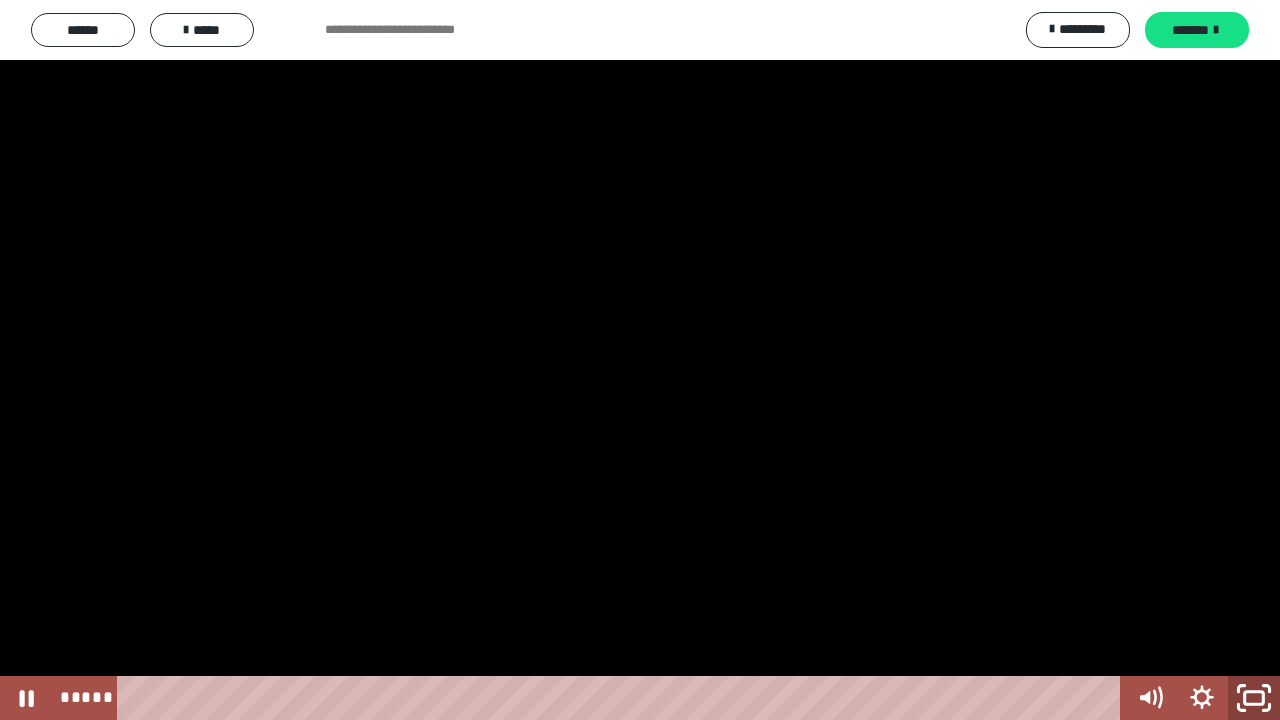 click 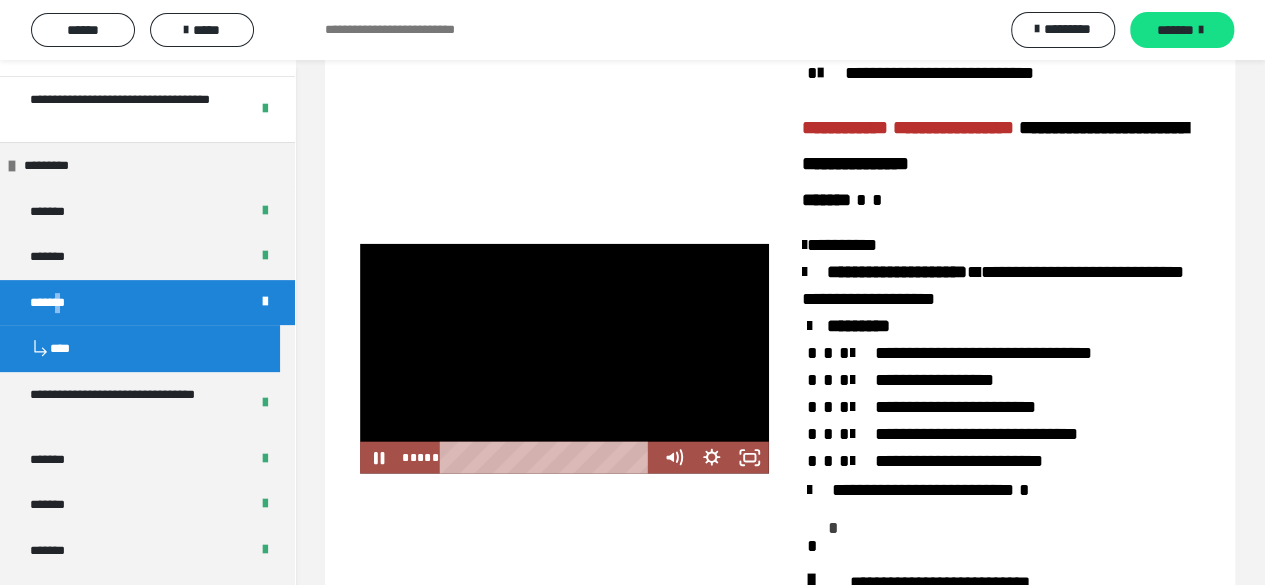 click at bounding box center (564, 359) 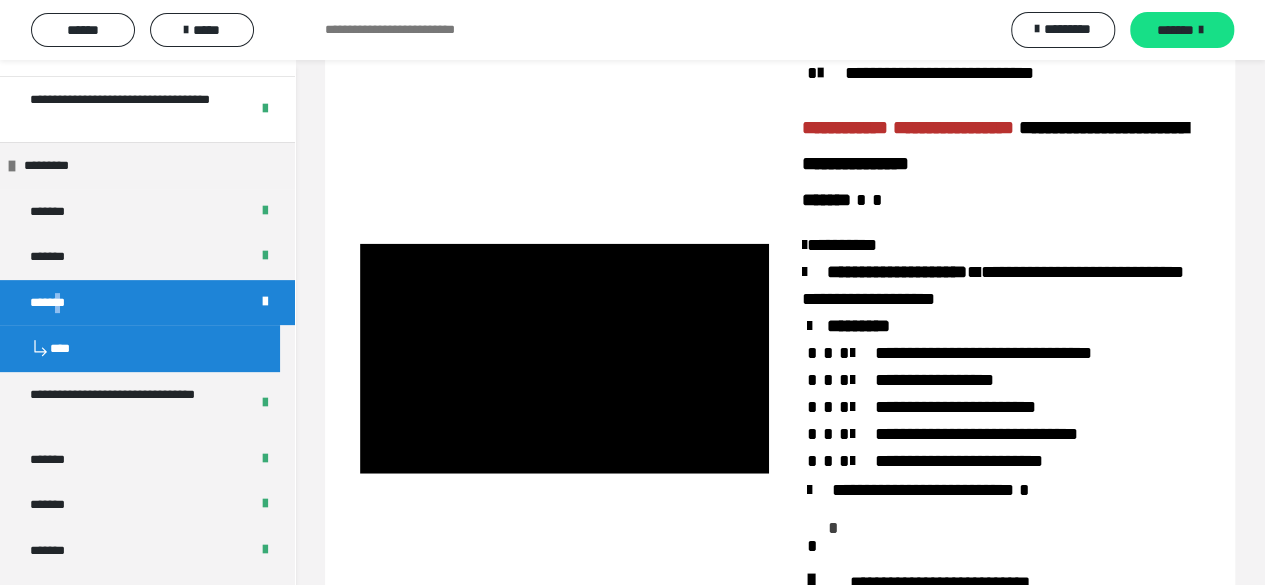 type 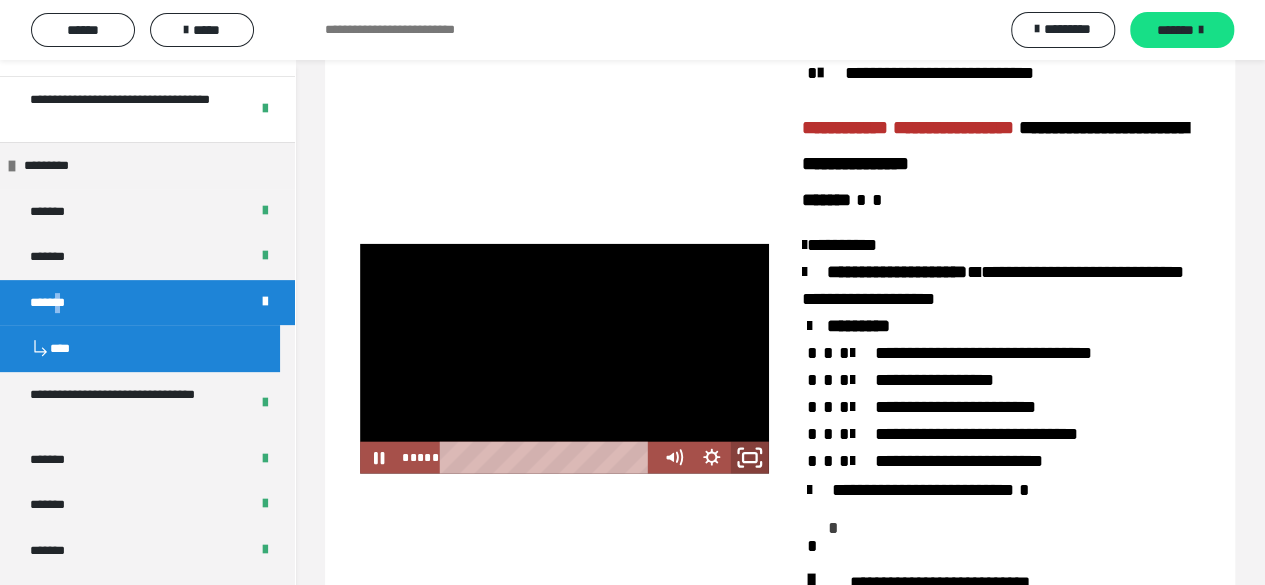 click 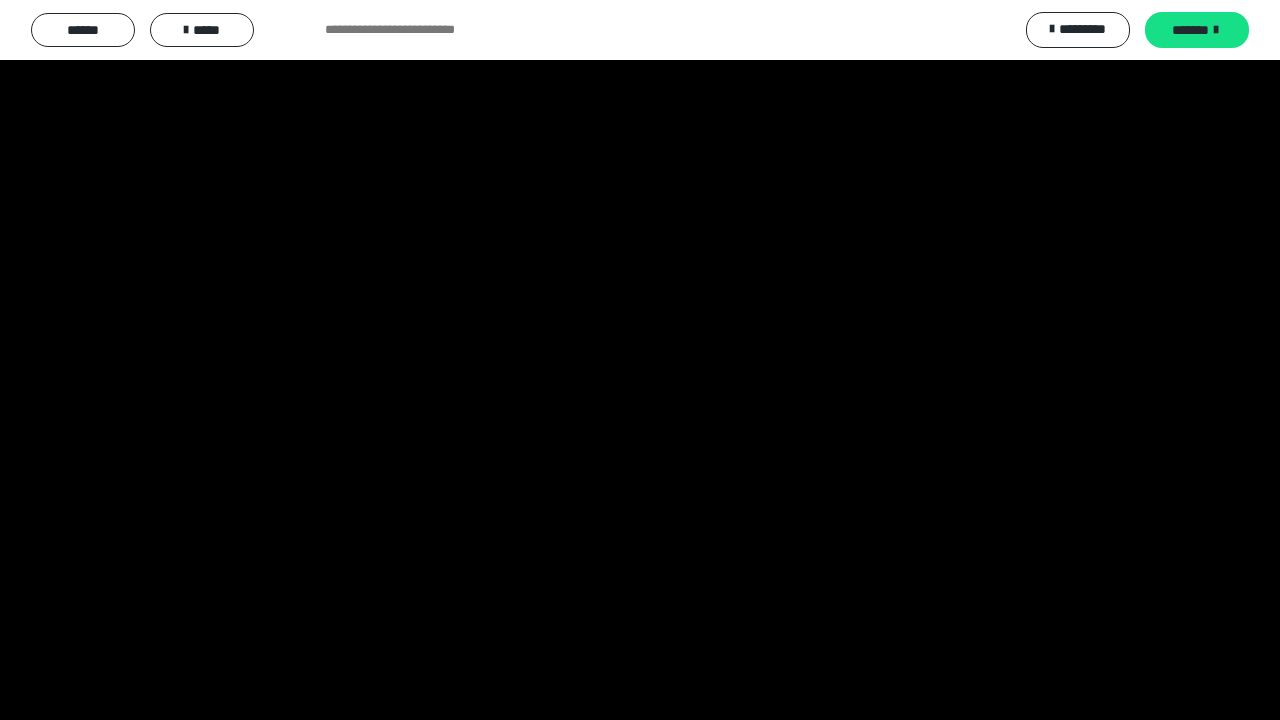 click at bounding box center (640, 360) 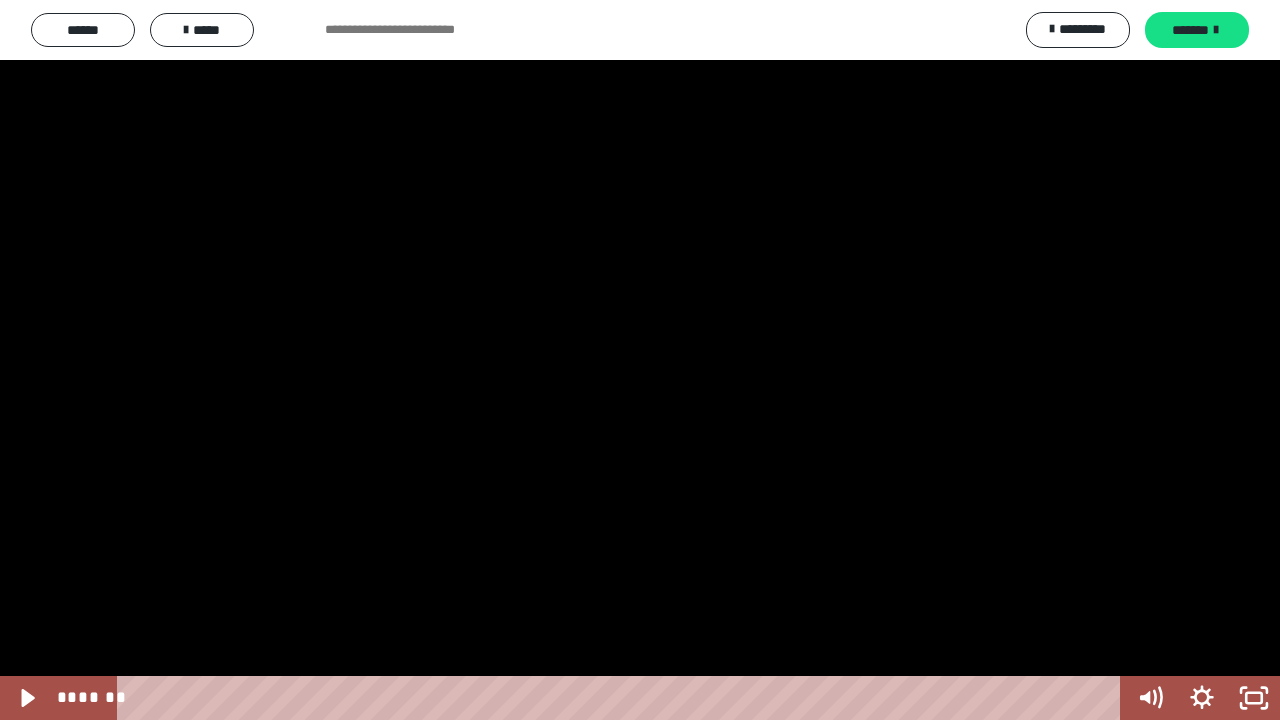 drag, startPoint x: 1279, startPoint y: 279, endPoint x: 1279, endPoint y: 719, distance: 440 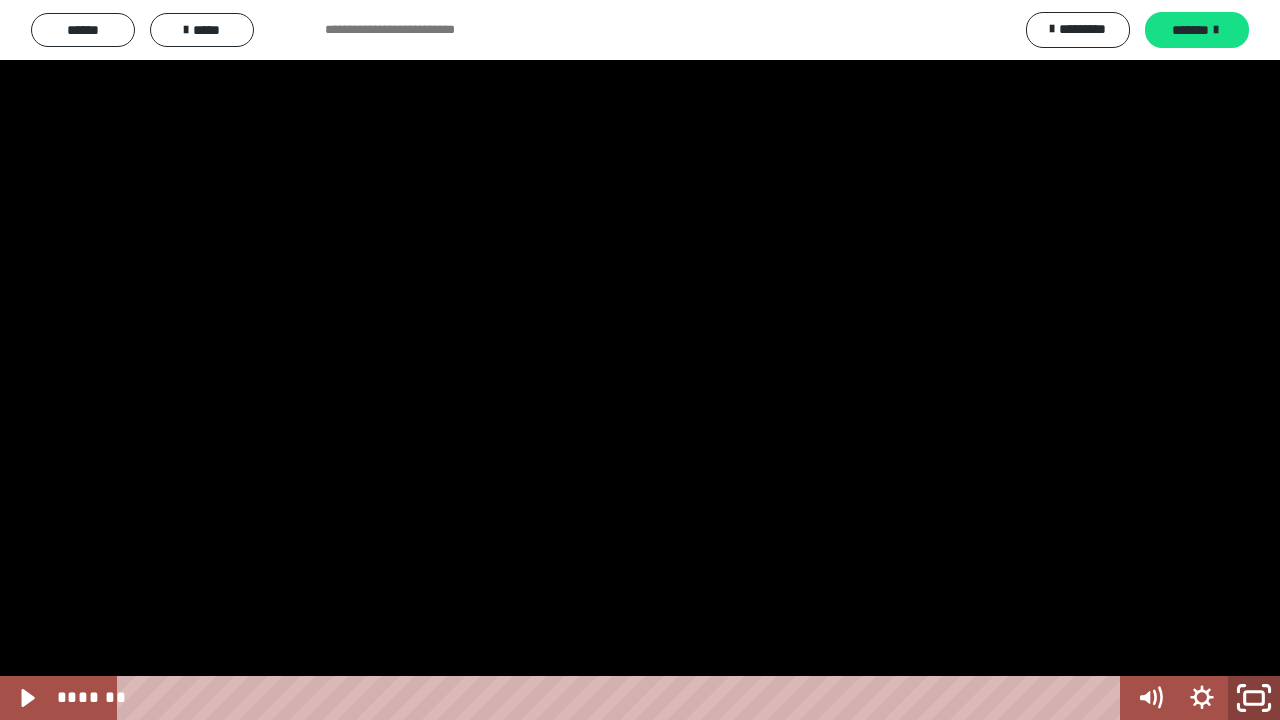 click 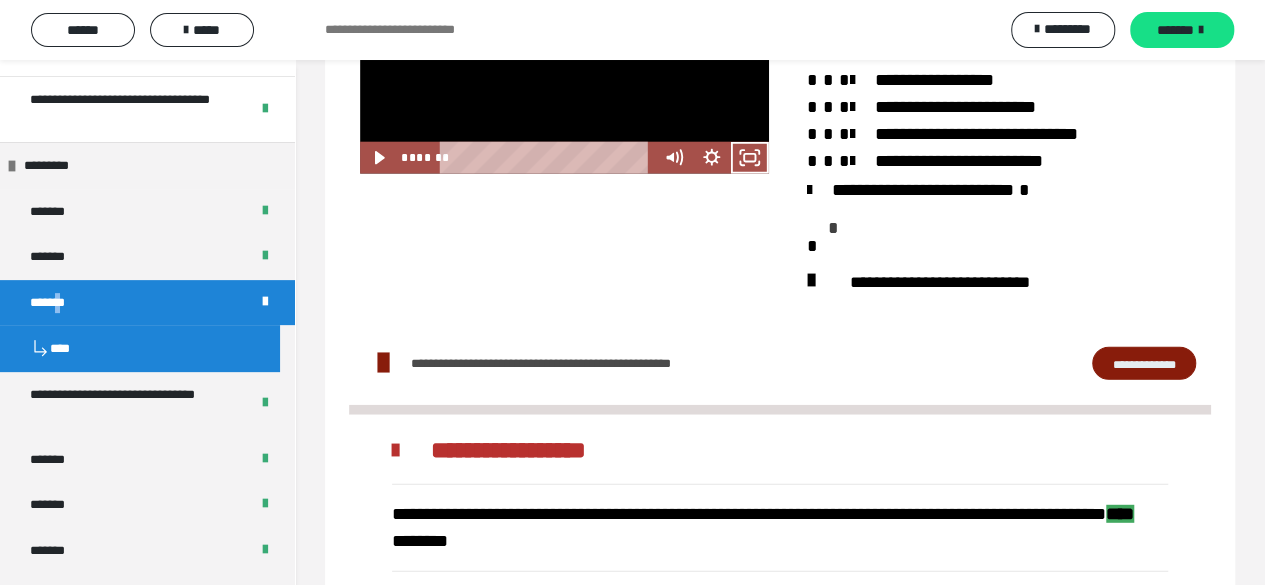 scroll, scrollTop: 2595, scrollLeft: 0, axis: vertical 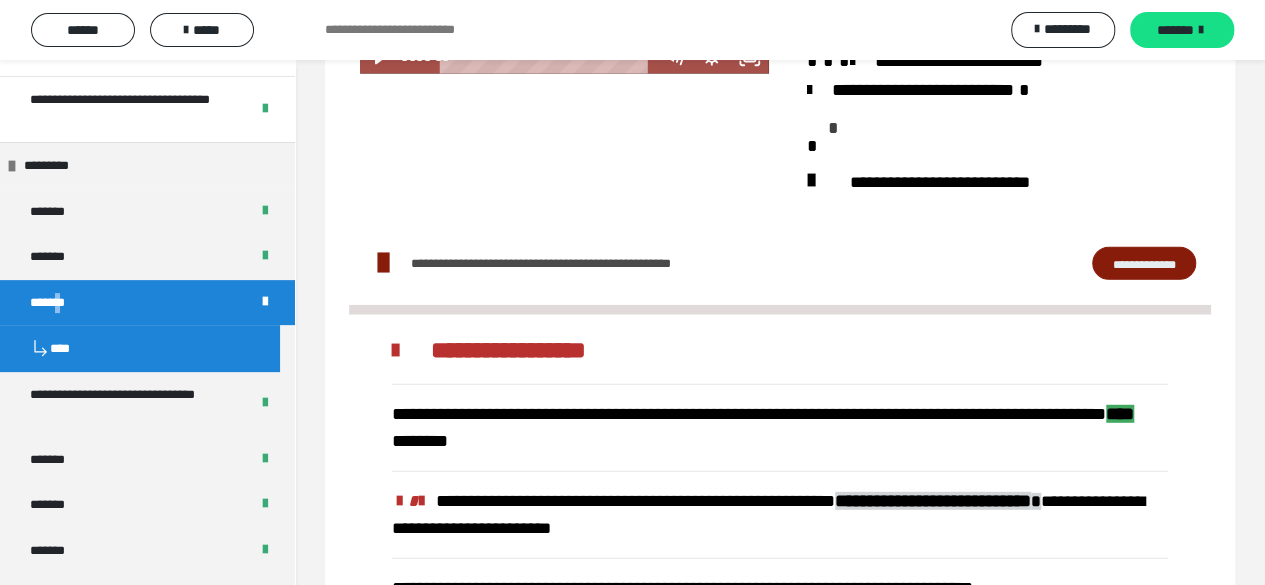 click on "**********" at bounding box center (1144, 263) 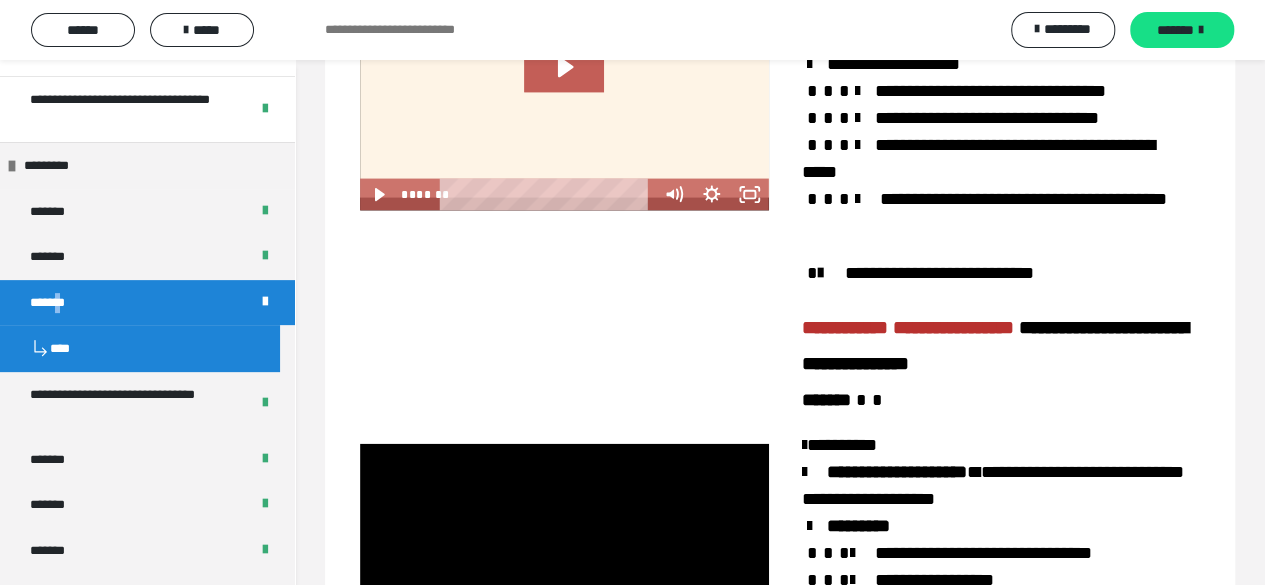 scroll, scrollTop: 2195, scrollLeft: 0, axis: vertical 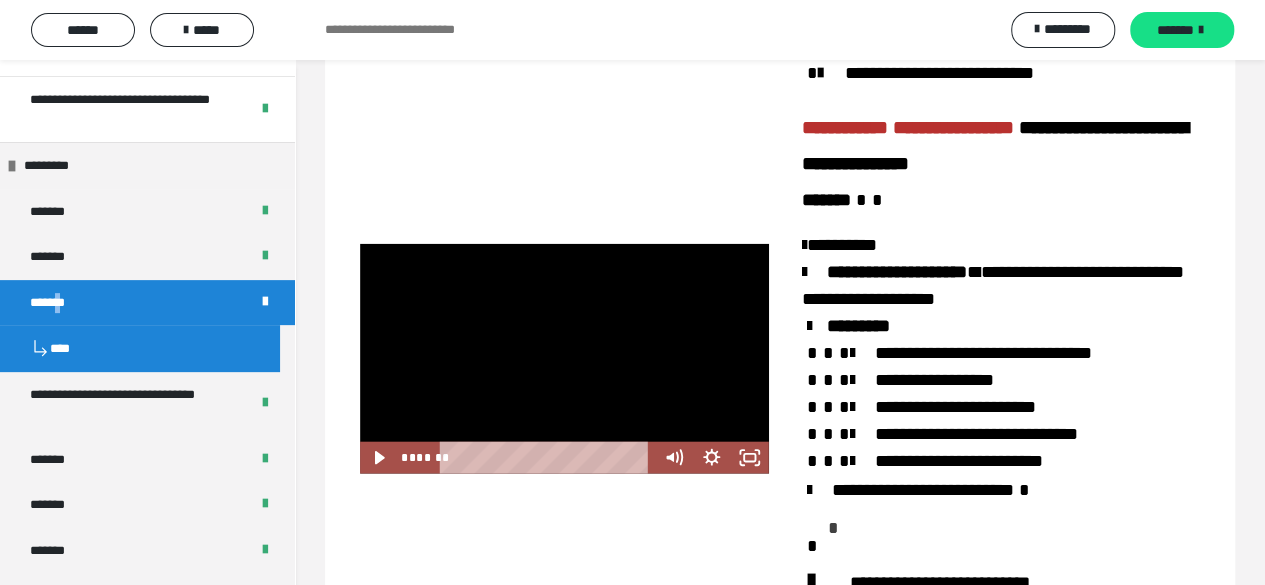 click at bounding box center (564, 359) 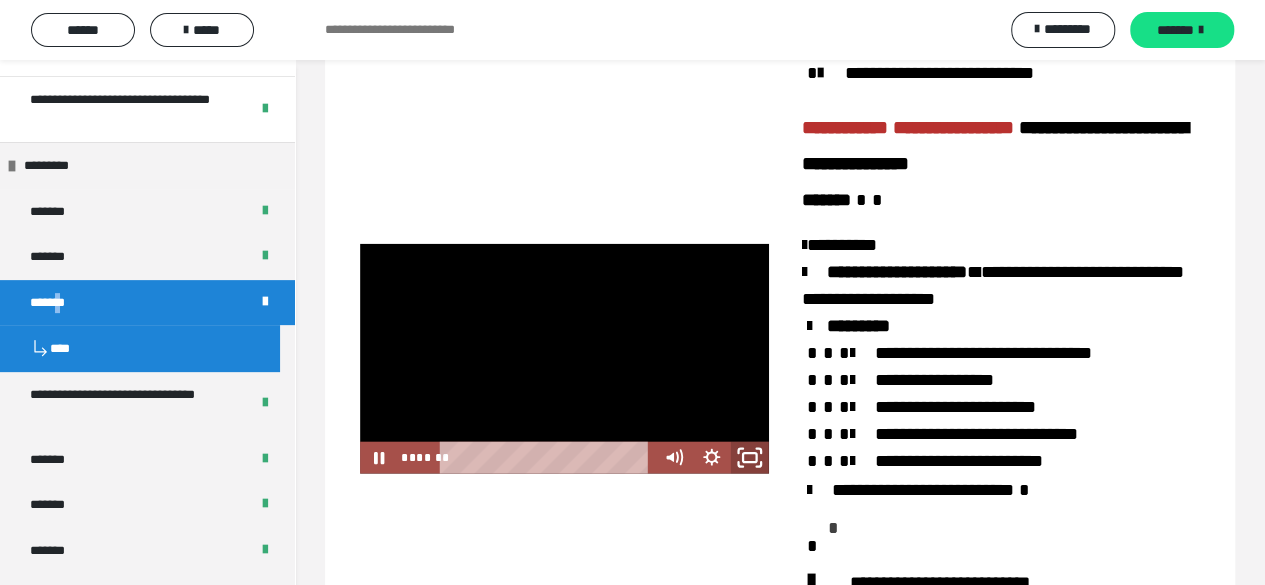 click 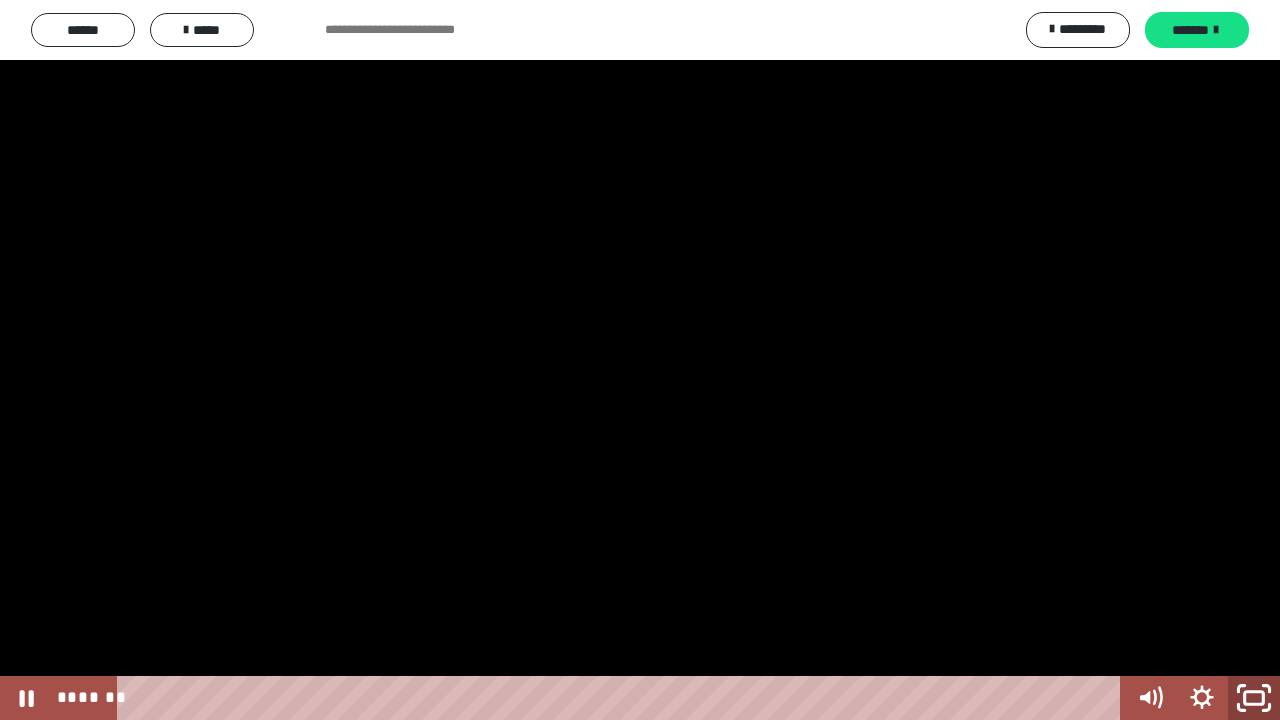 click 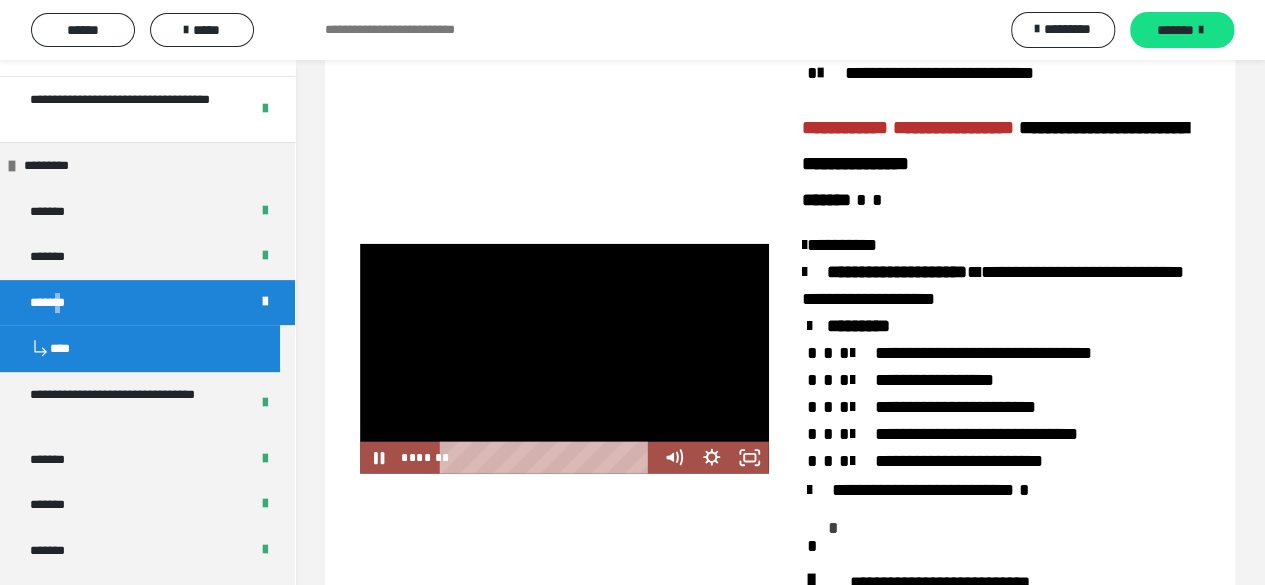 click at bounding box center (564, 359) 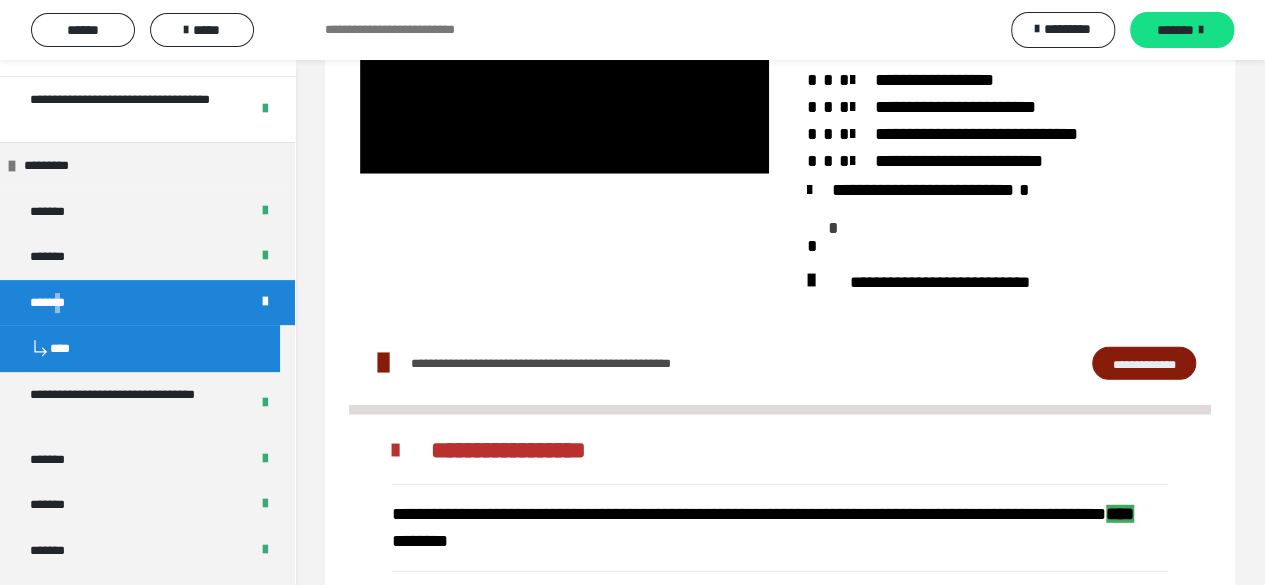 scroll, scrollTop: 2395, scrollLeft: 0, axis: vertical 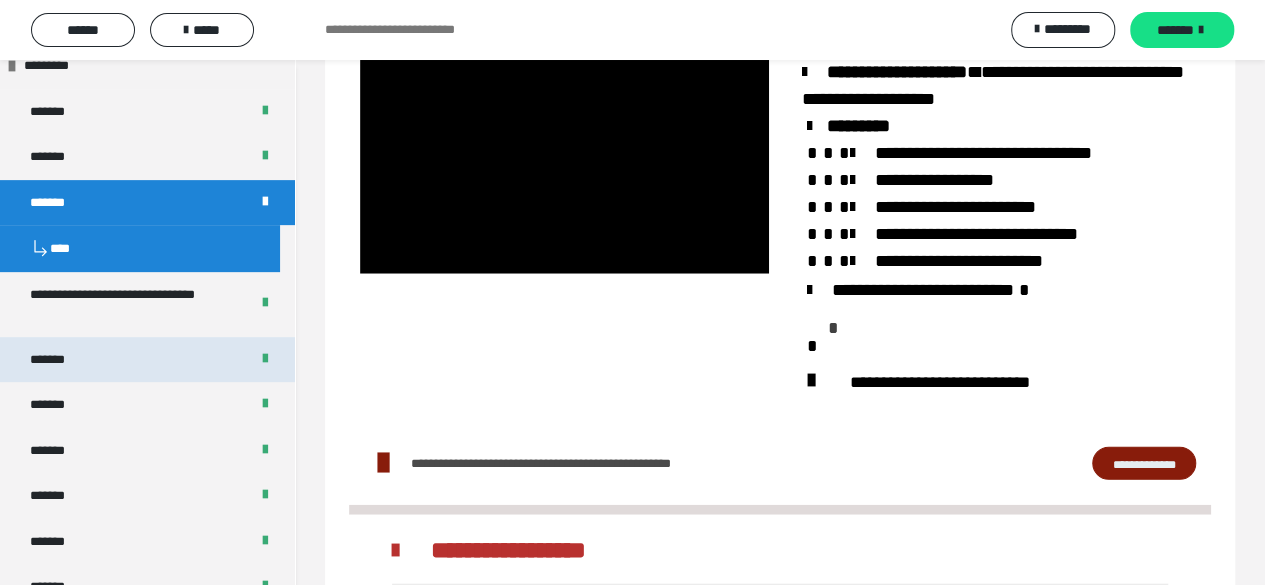 click on "*******" at bounding box center (63, 360) 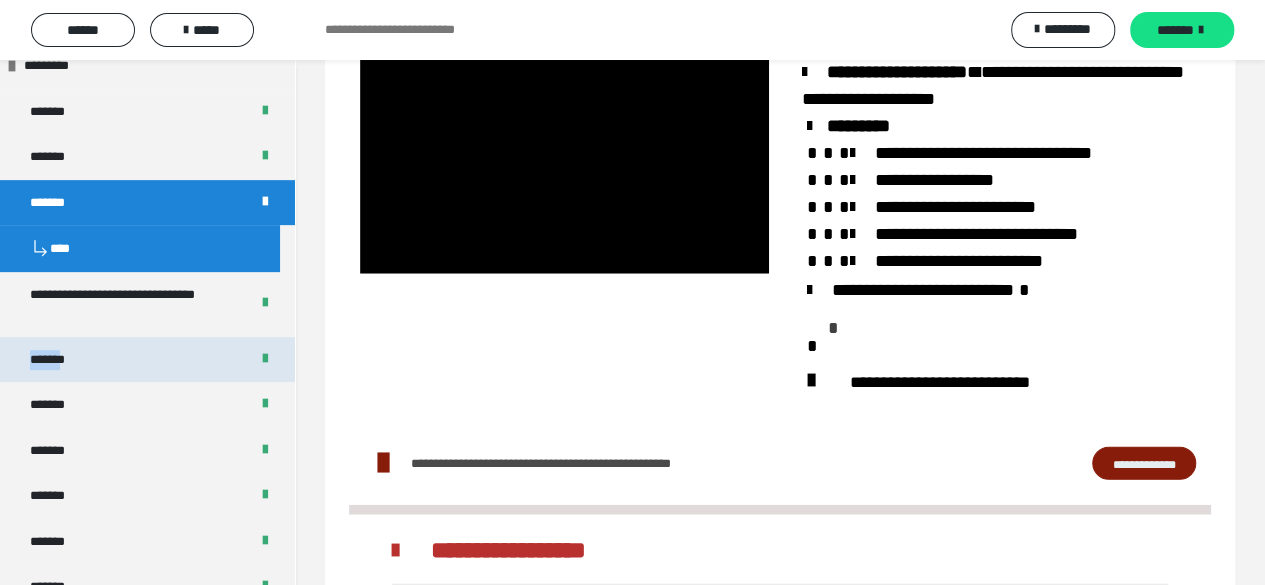 click on "*******" at bounding box center [63, 360] 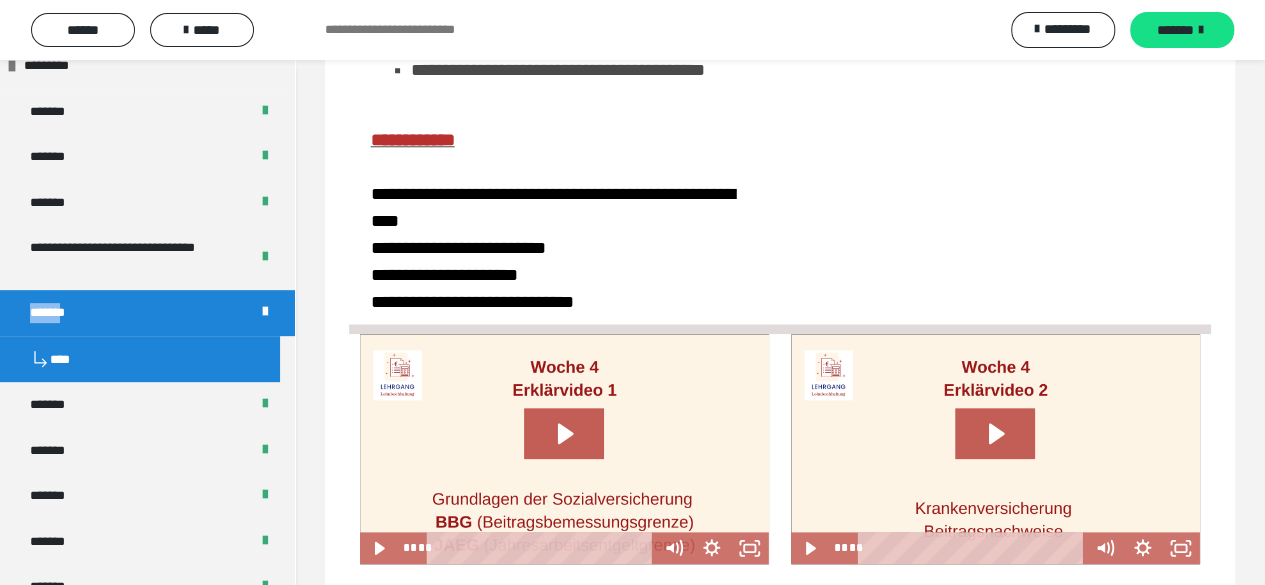 scroll, scrollTop: 995, scrollLeft: 0, axis: vertical 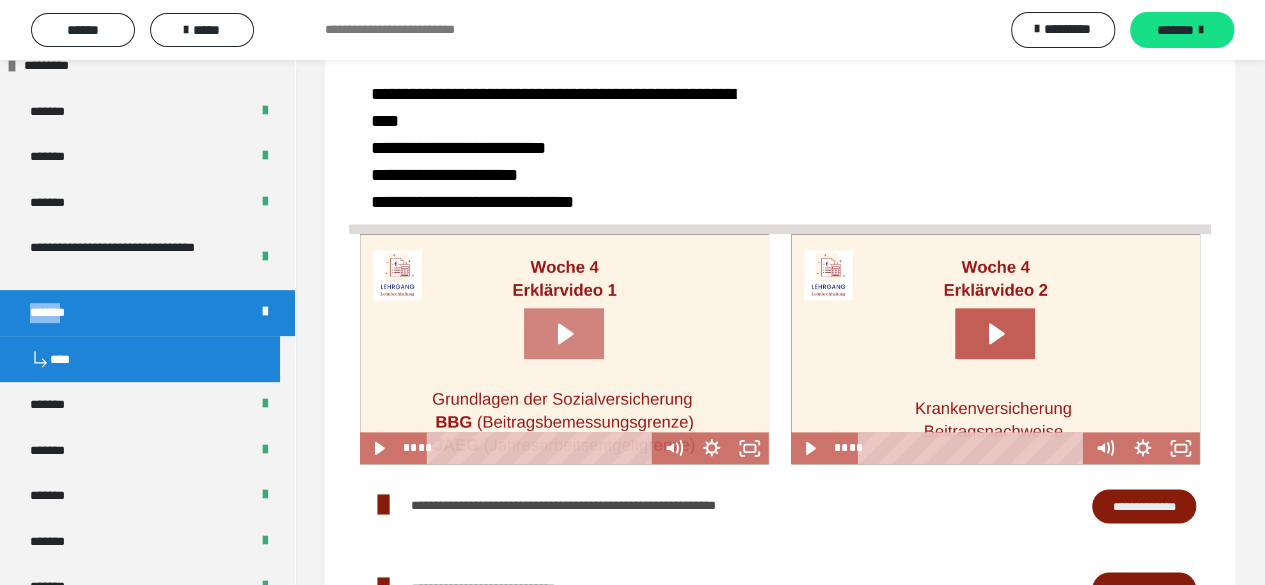 click 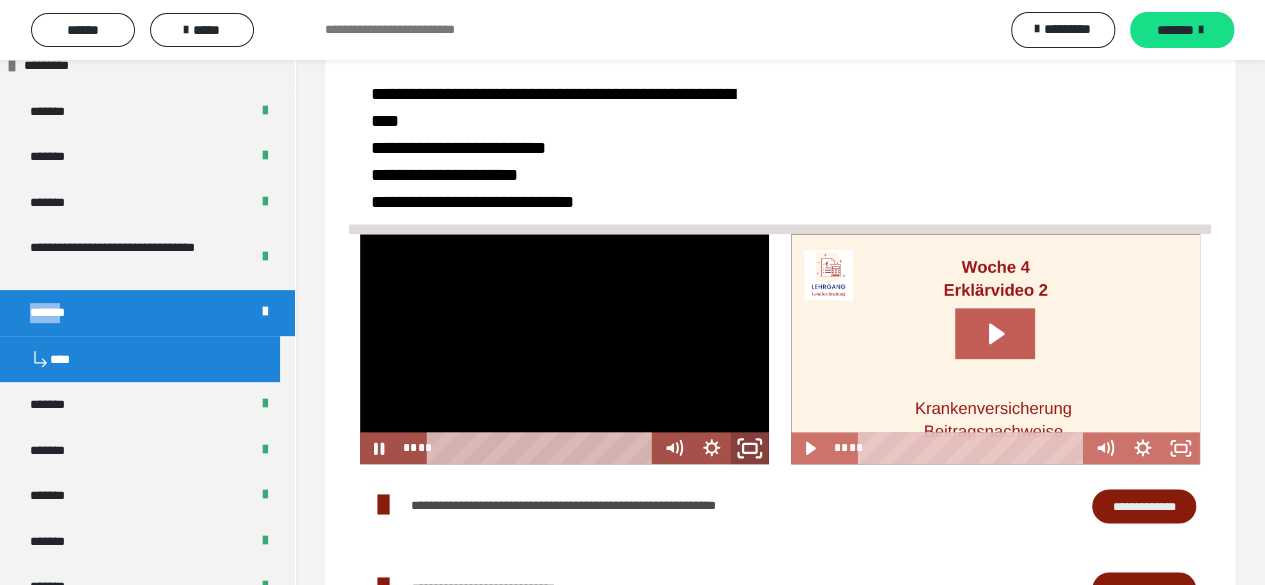 click 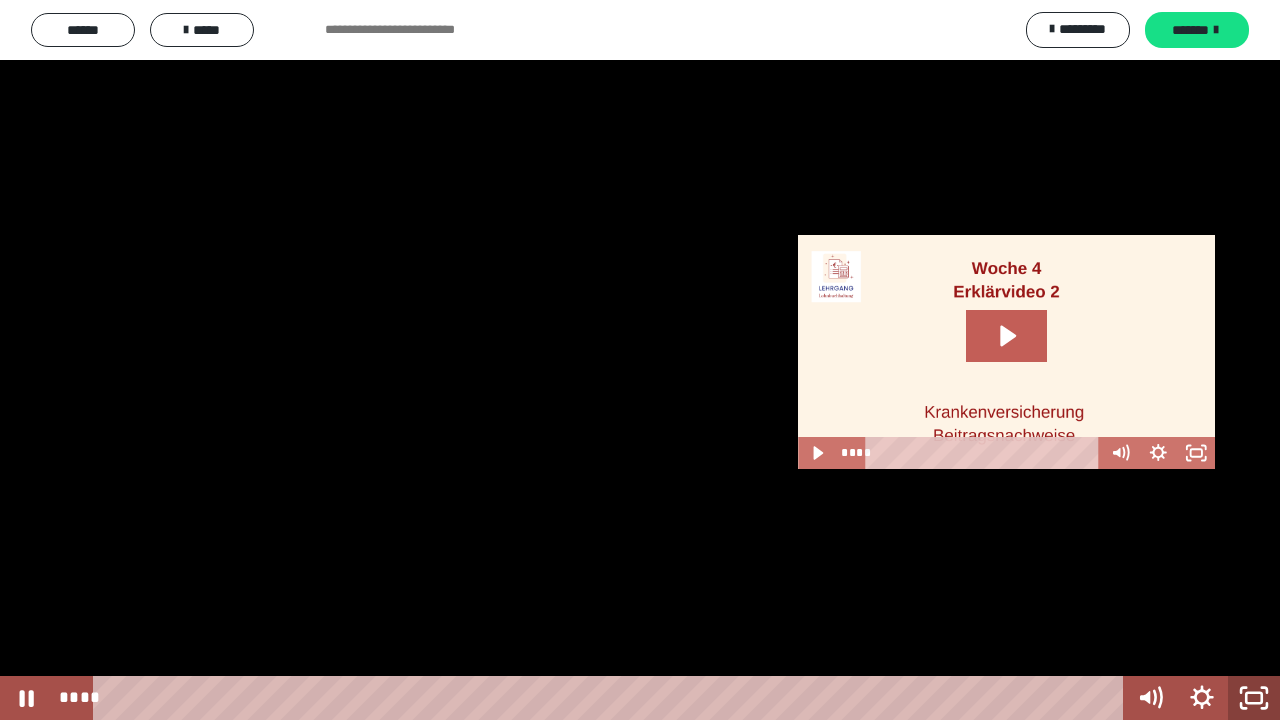 click 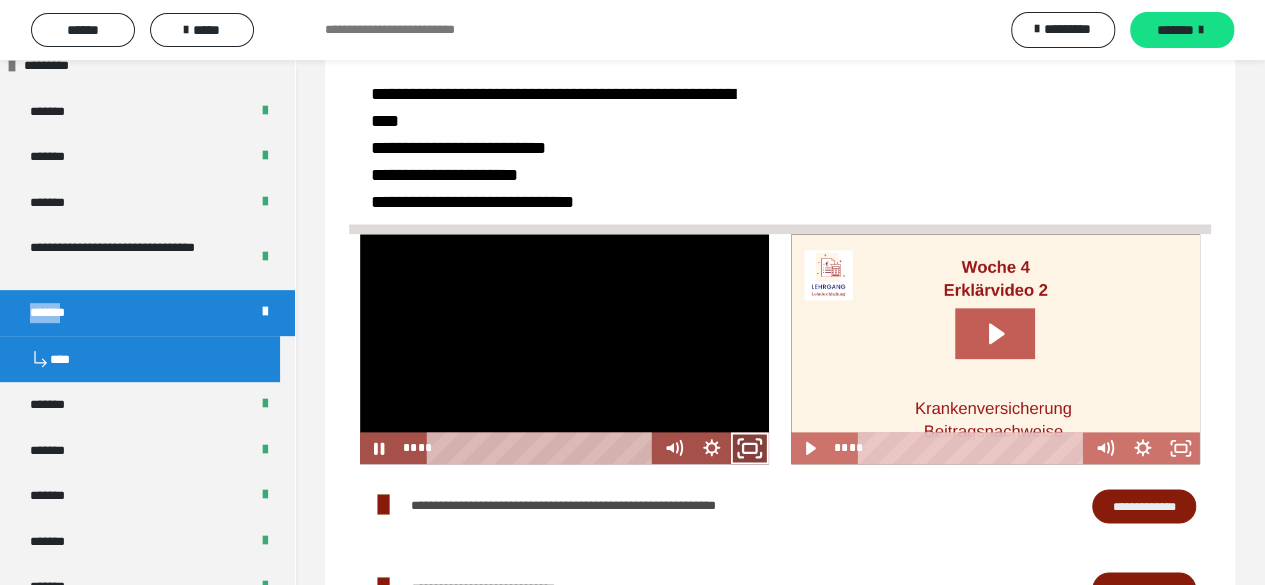 click 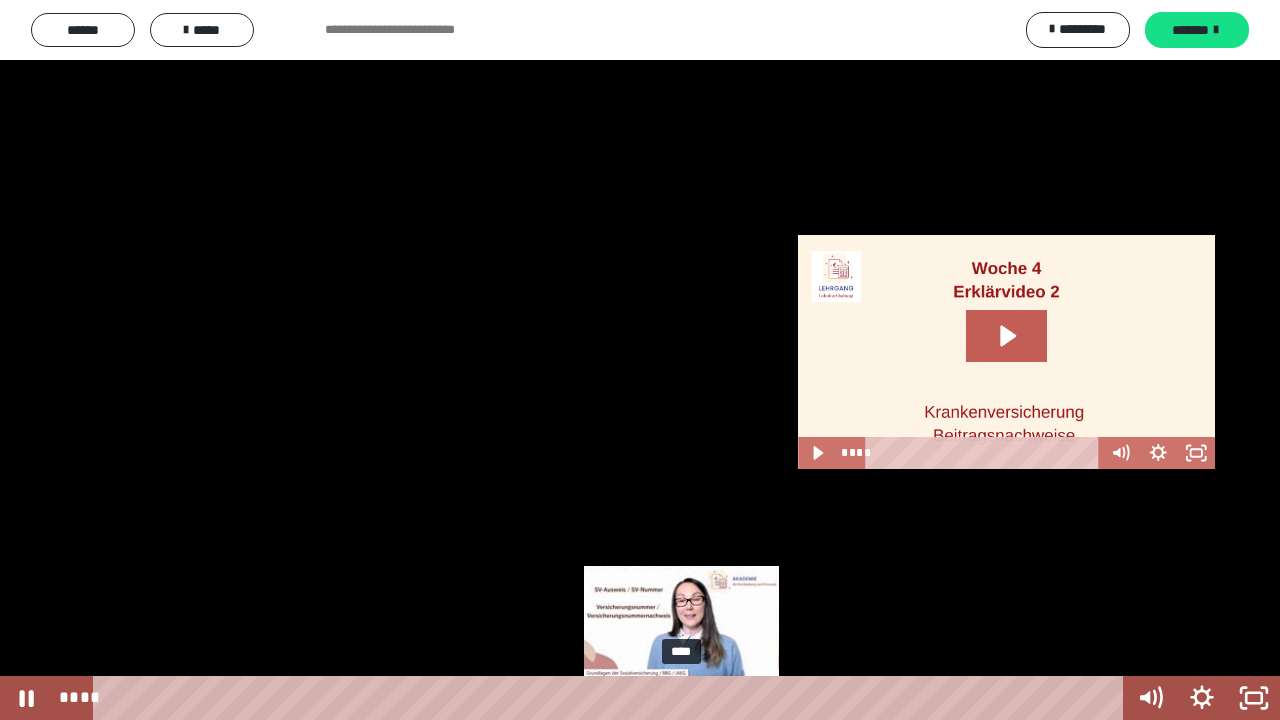 click on "****" at bounding box center (612, 698) 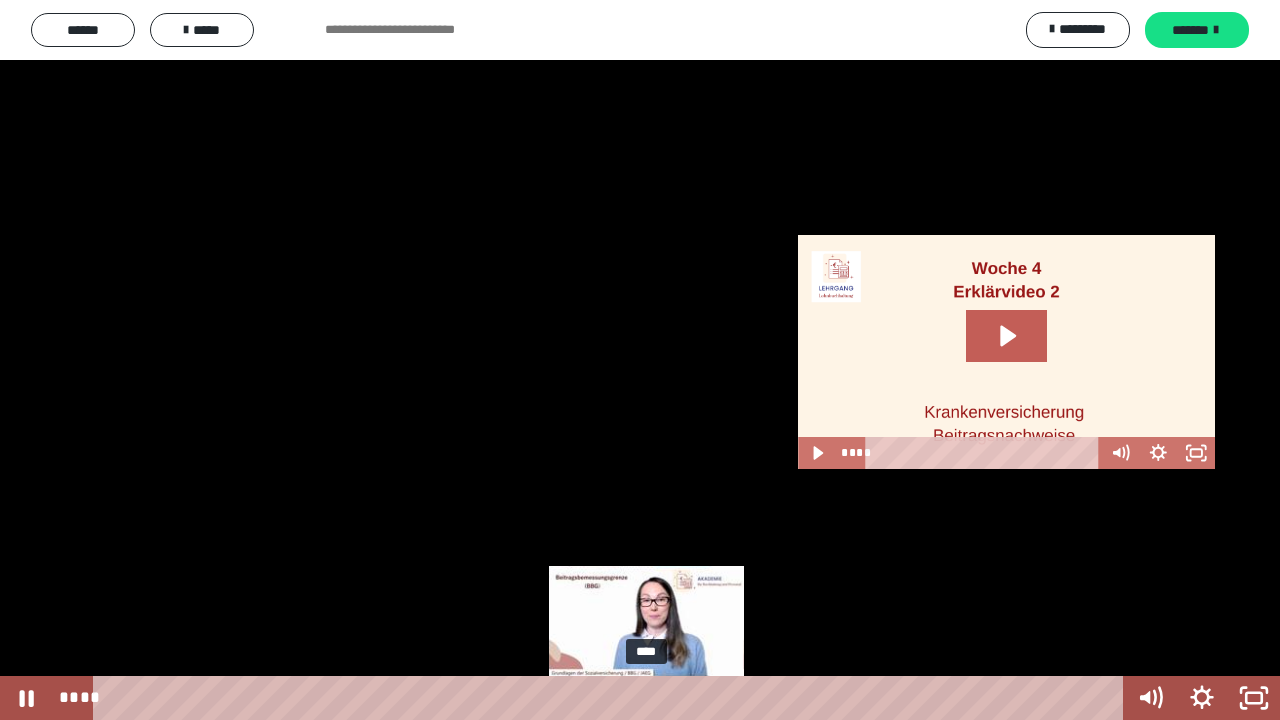 click on "****" at bounding box center [612, 698] 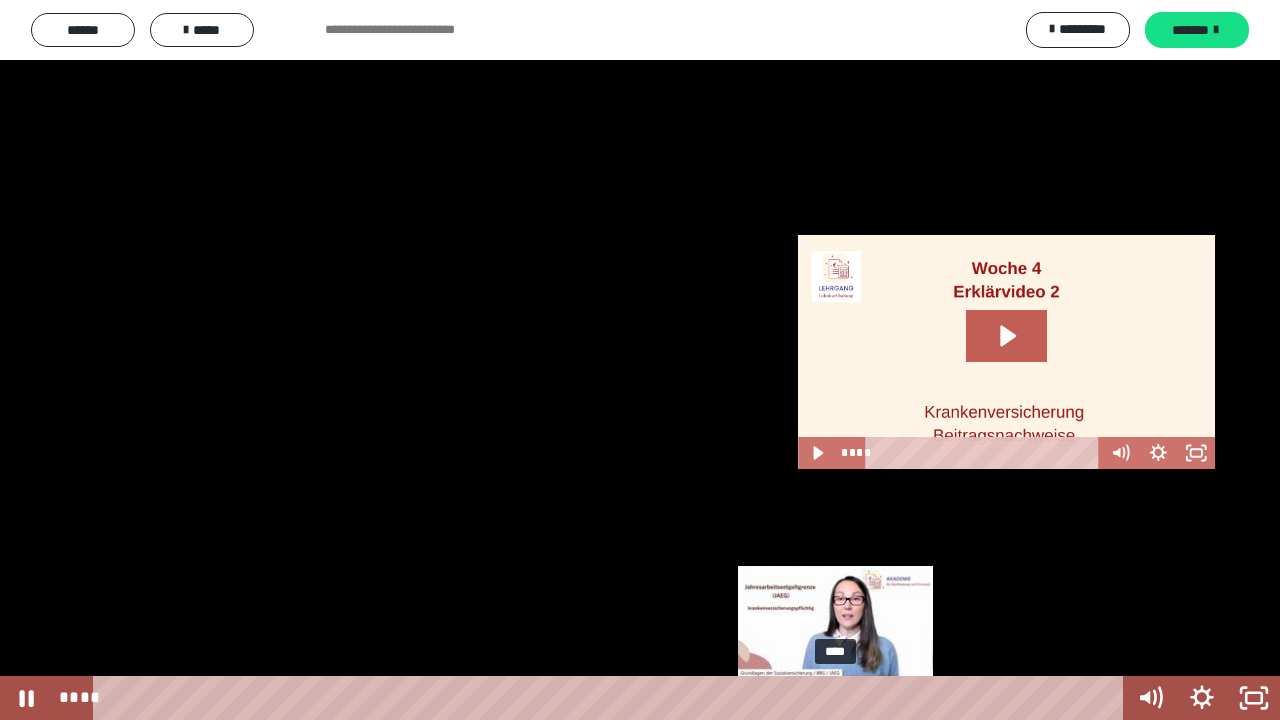 click on "****" at bounding box center (612, 698) 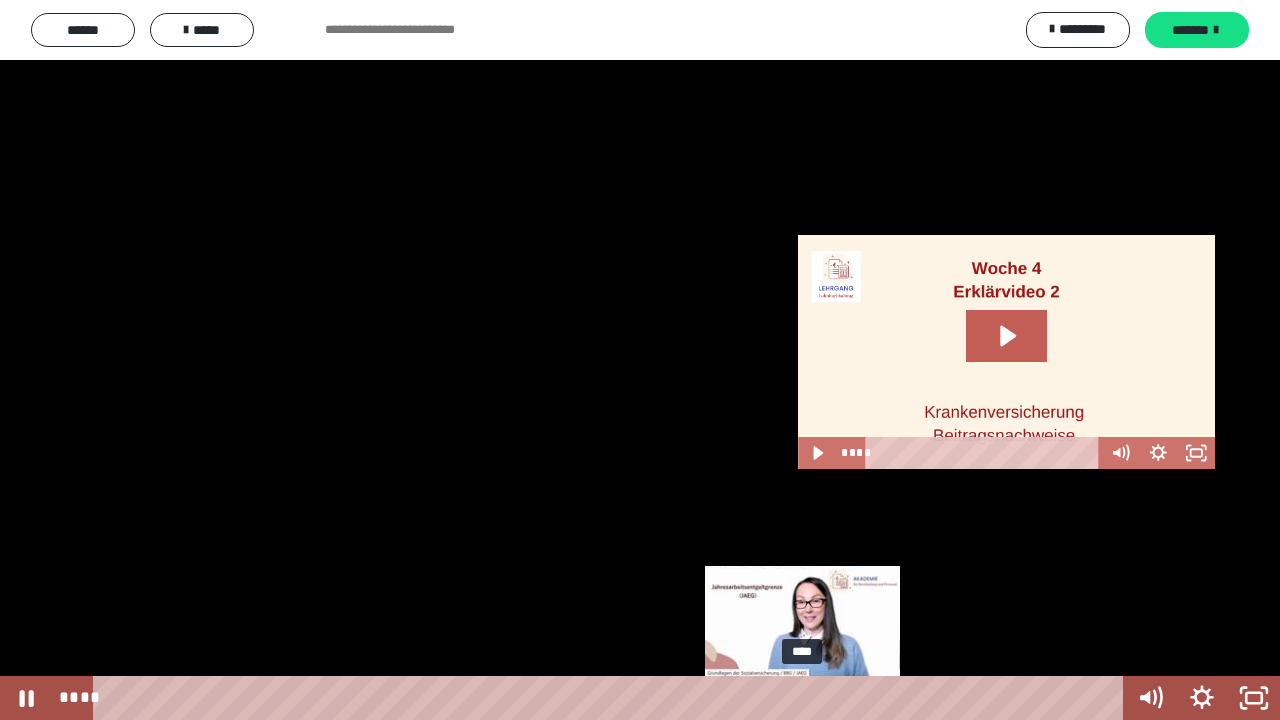 click on "****" at bounding box center [612, 698] 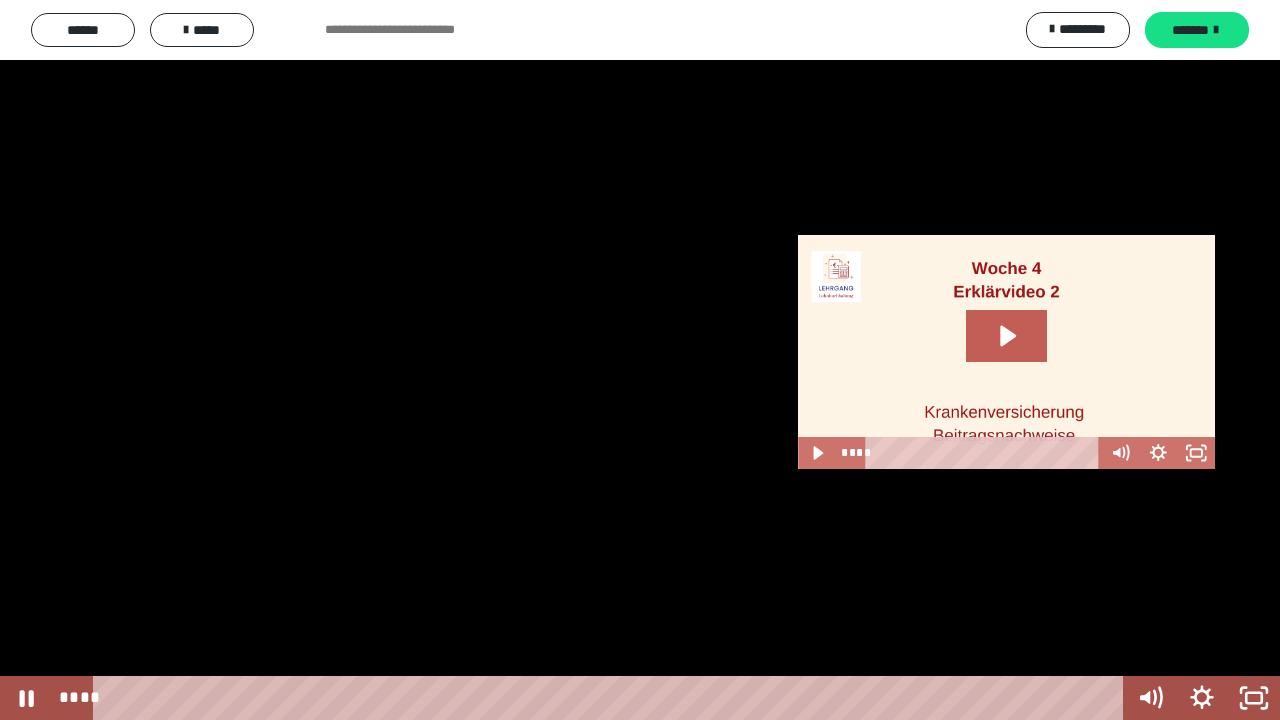 click at bounding box center (640, 360) 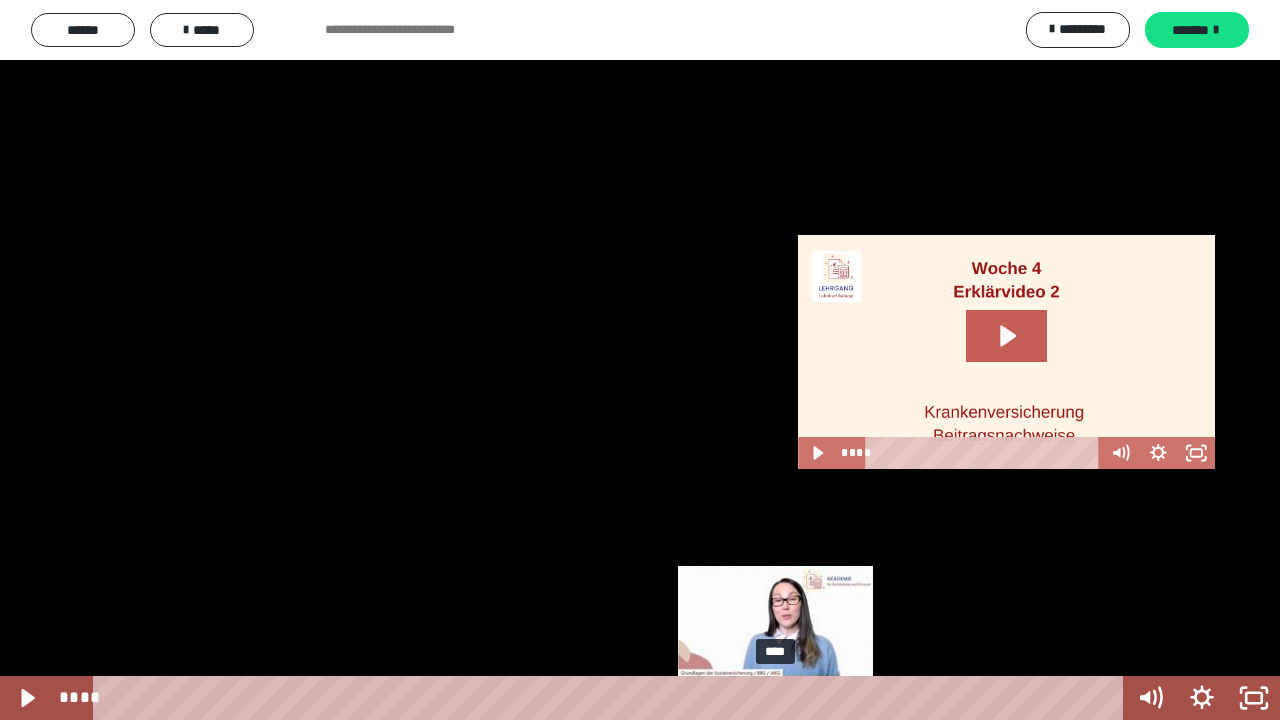 click on "****" at bounding box center [612, 698] 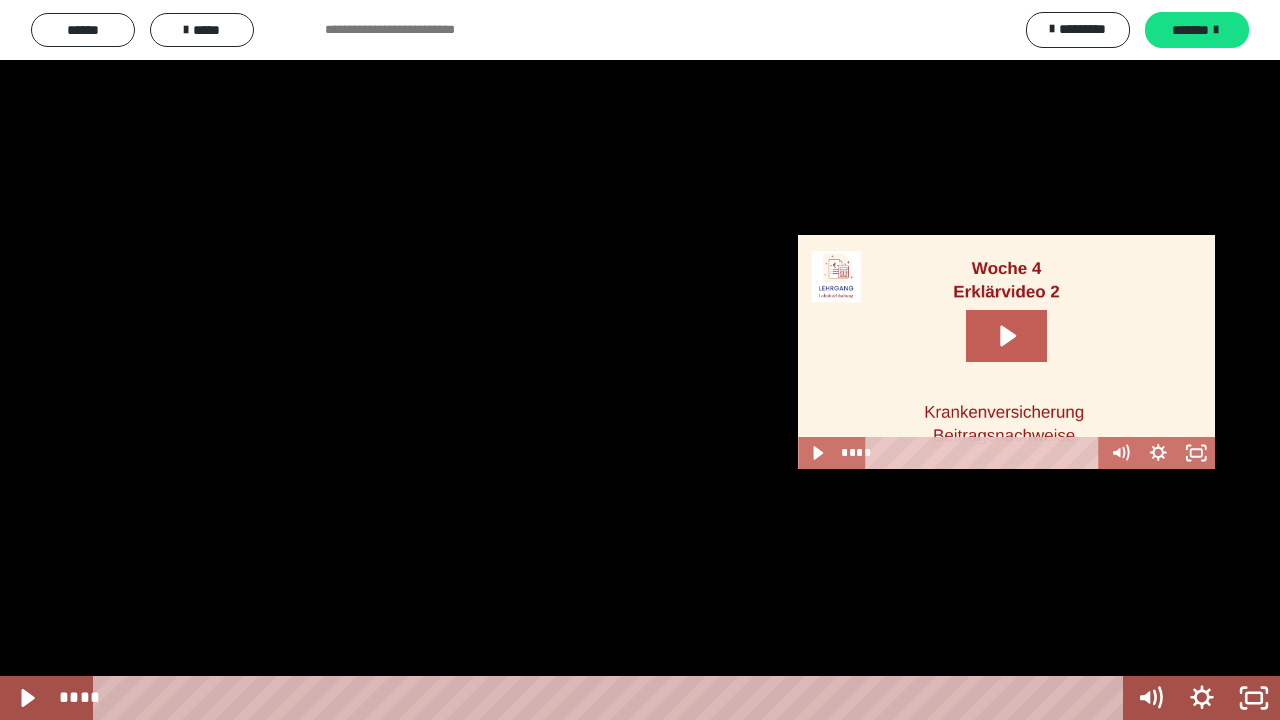 click at bounding box center [640, 360] 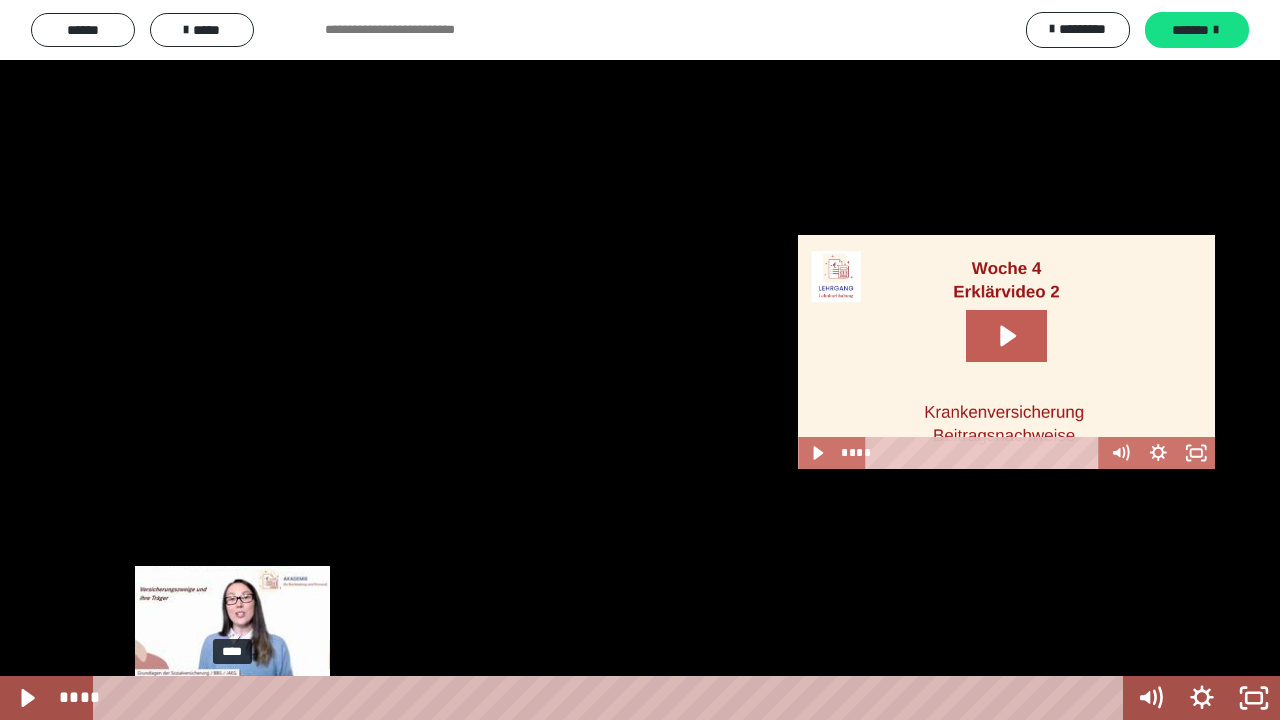 click on "****" at bounding box center (612, 698) 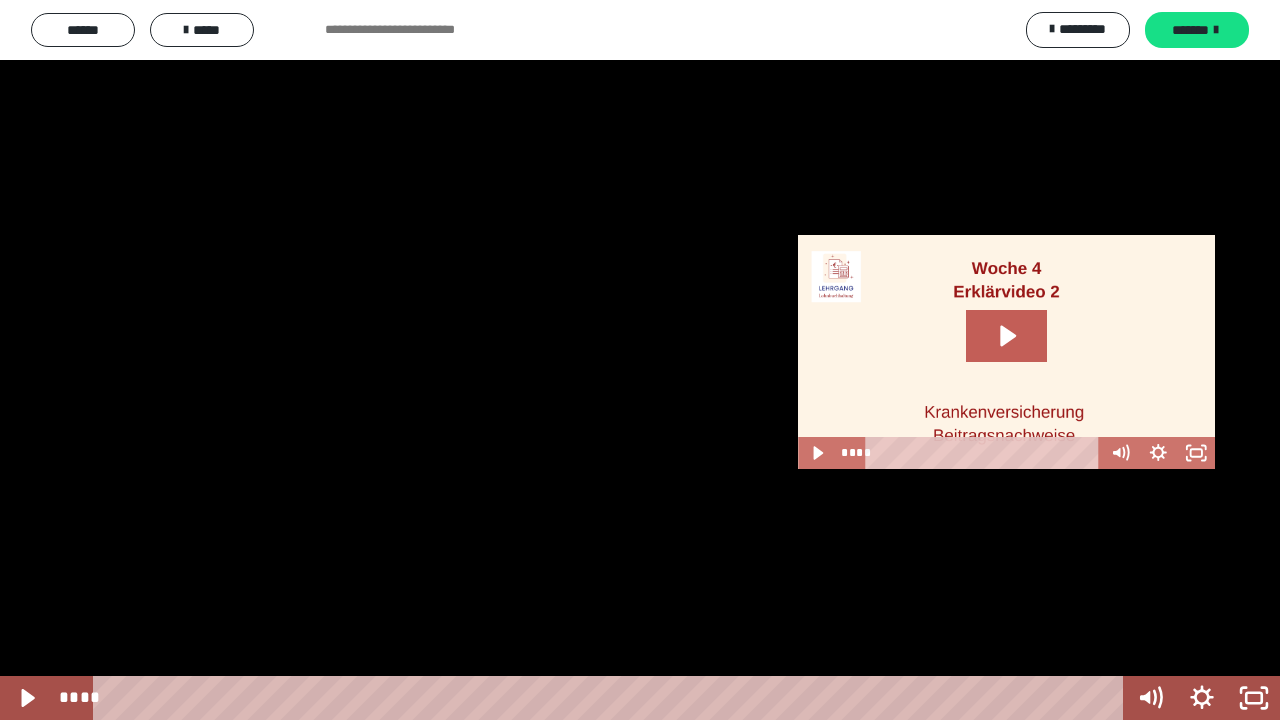 click at bounding box center [640, 360] 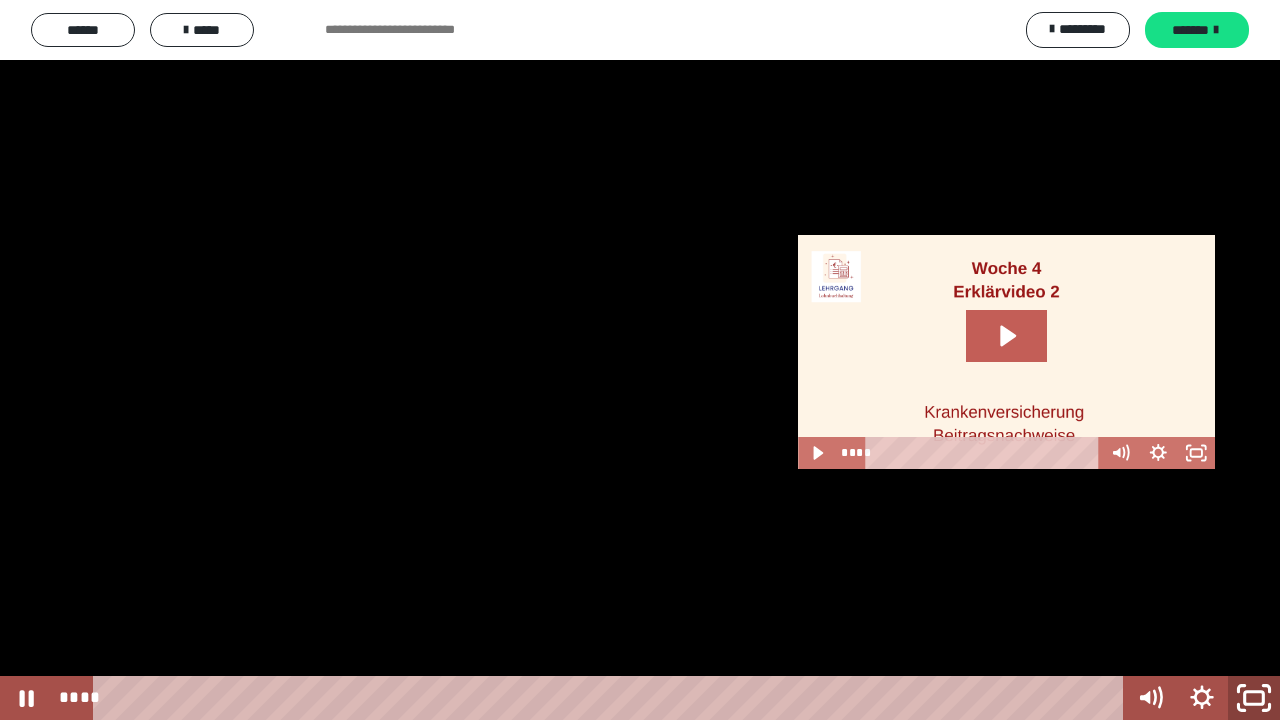 click 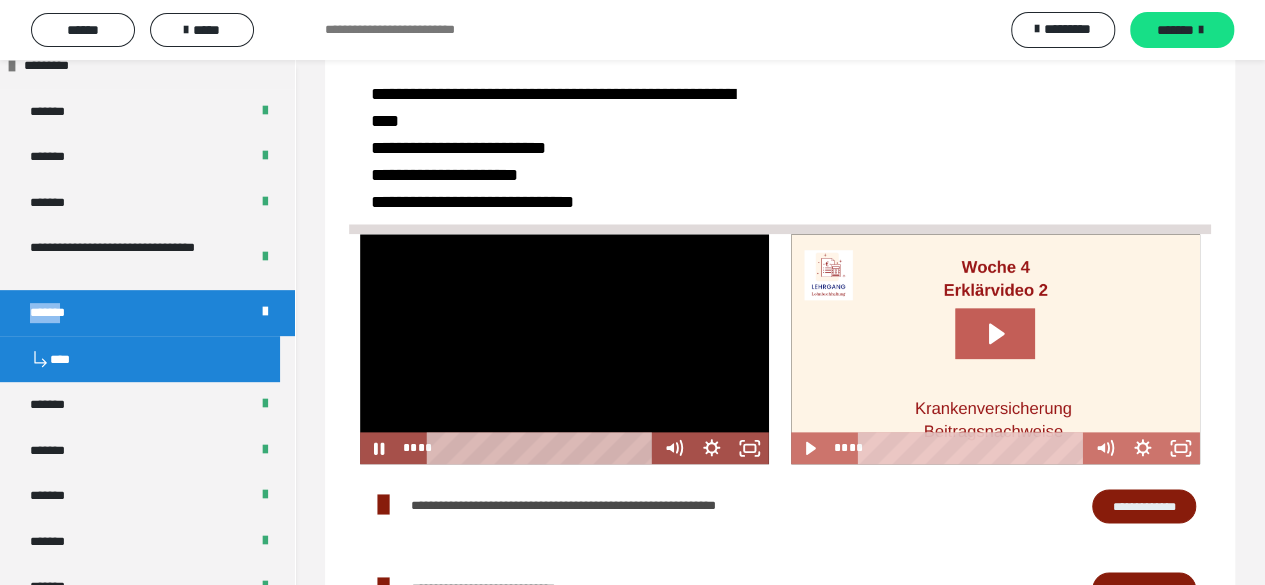 click at bounding box center (564, 349) 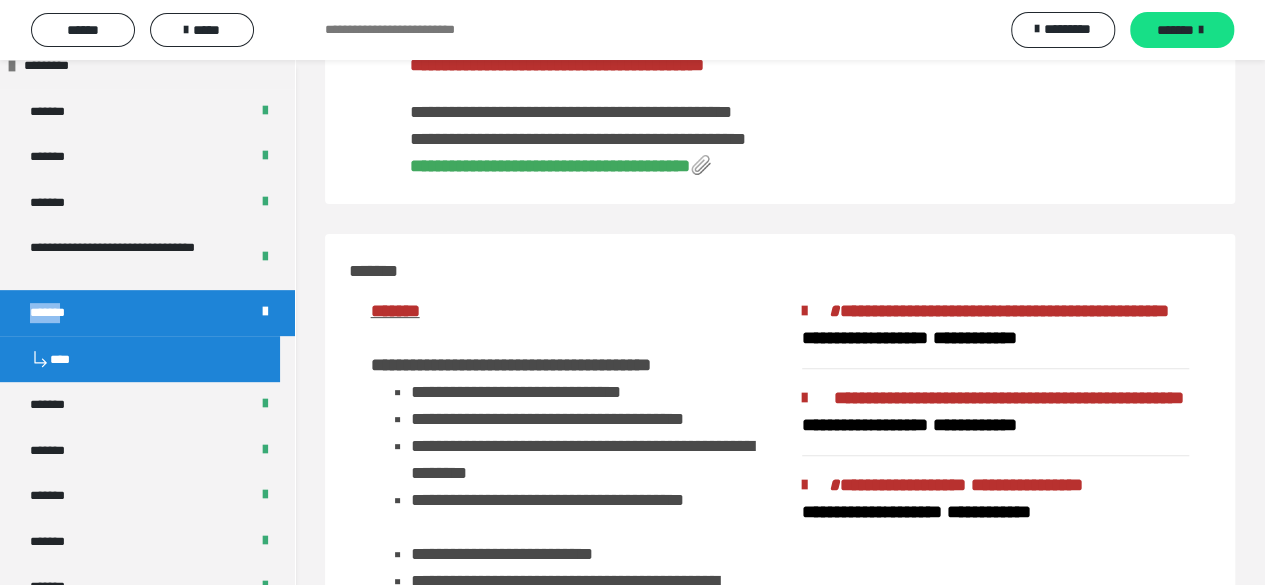 scroll, scrollTop: 0, scrollLeft: 0, axis: both 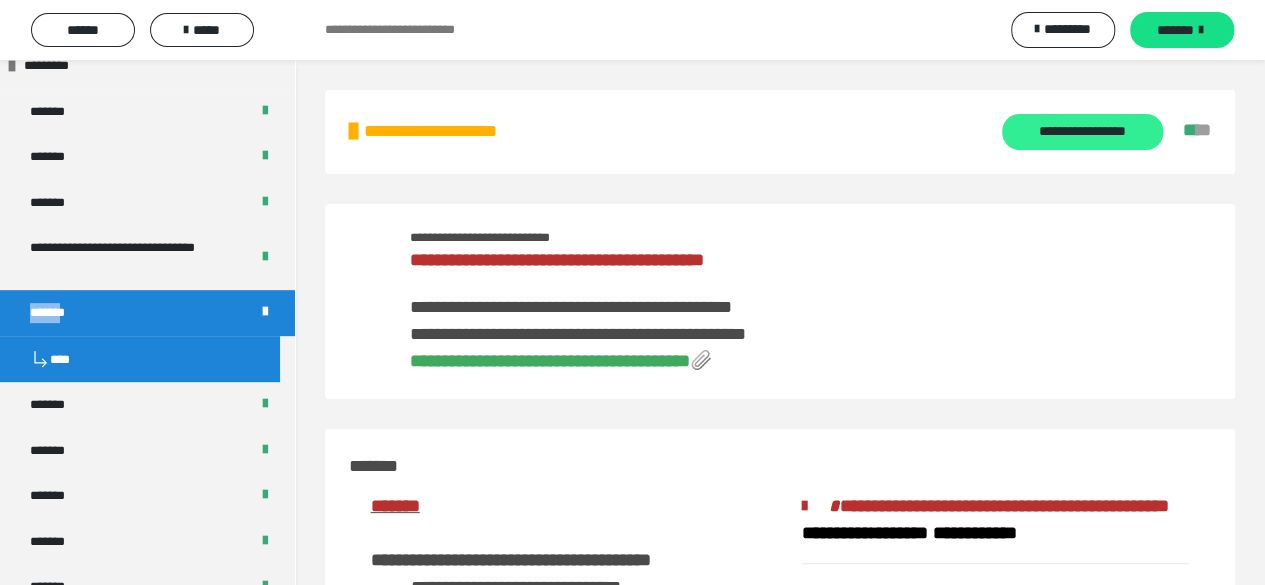 click on "**********" at bounding box center [1082, 132] 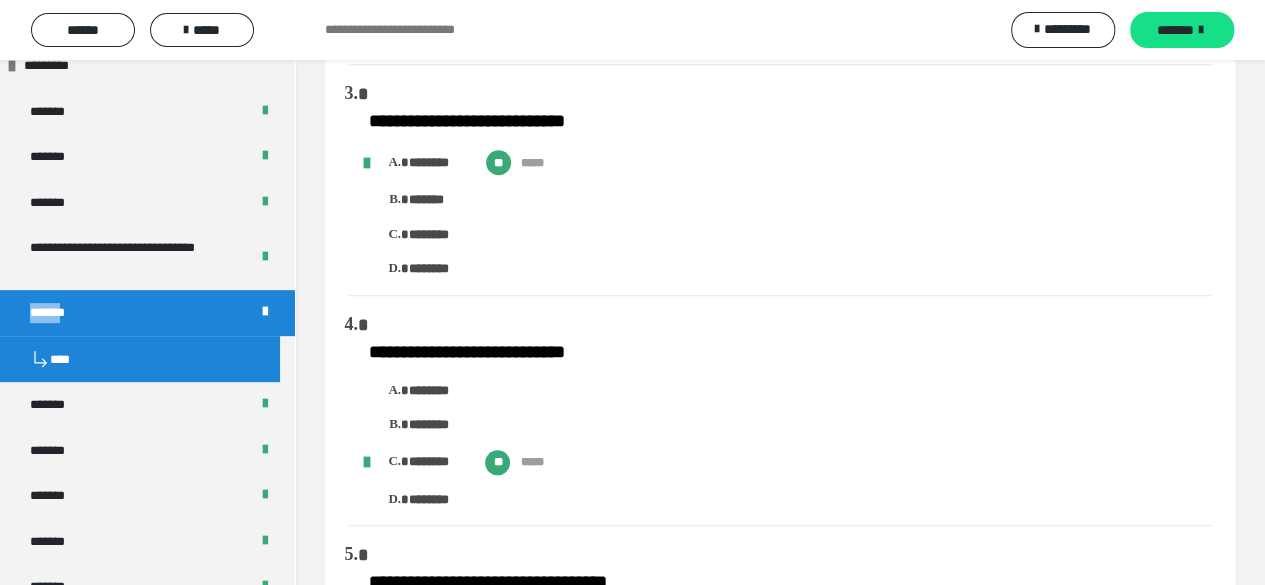 scroll, scrollTop: 600, scrollLeft: 0, axis: vertical 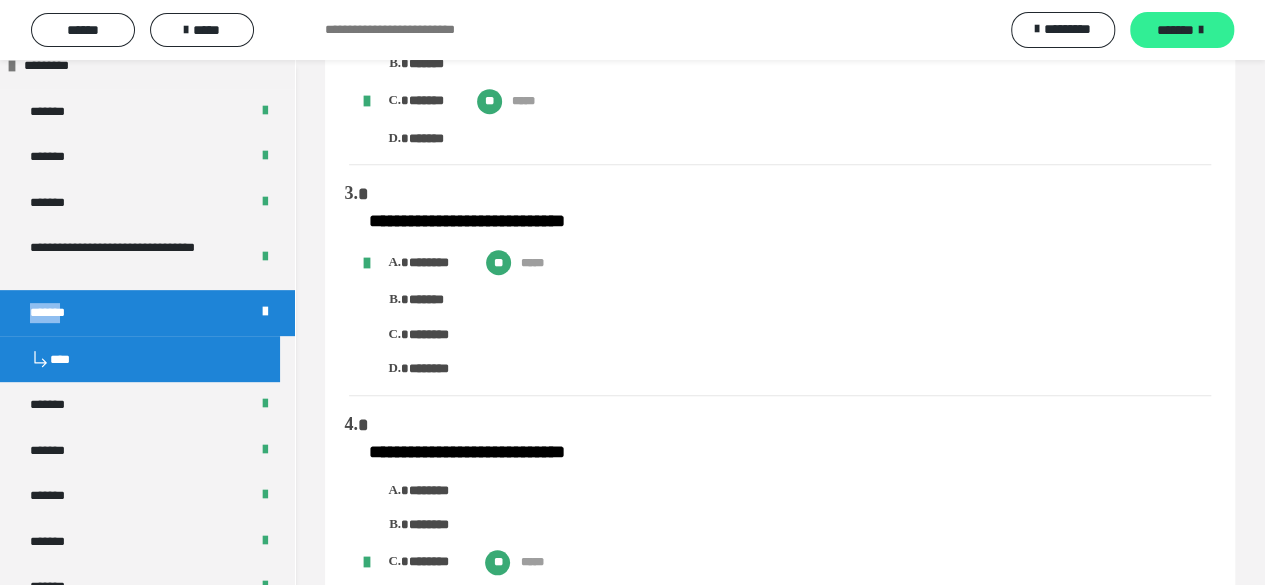 click on "*******" at bounding box center (1175, 30) 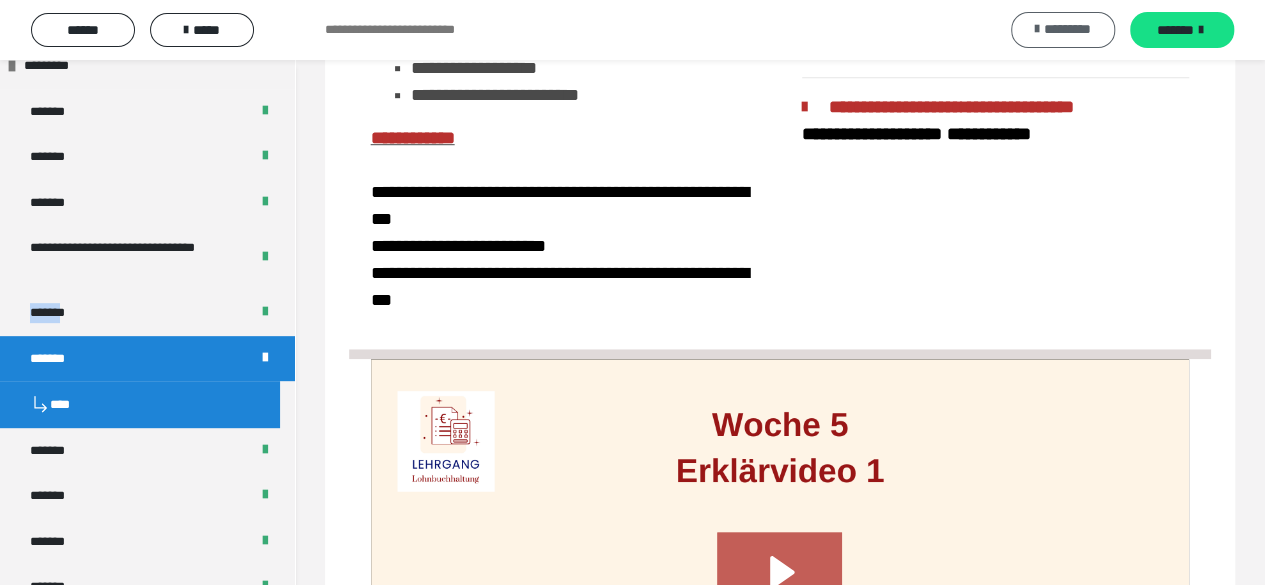 click at bounding box center [1037, 29] 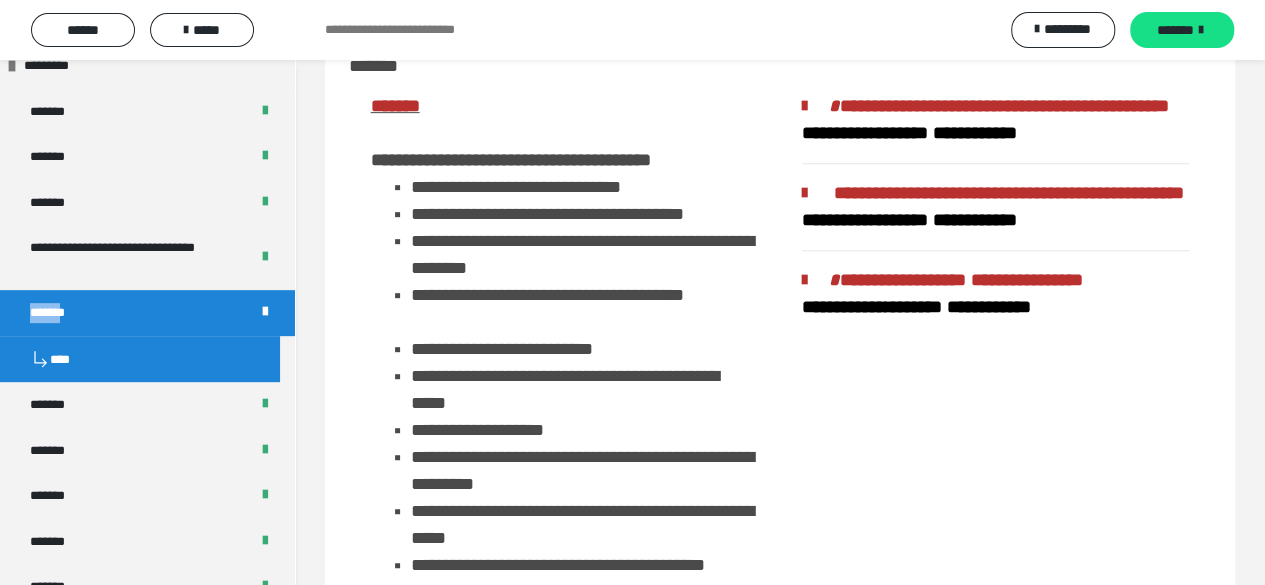 scroll, scrollTop: 0, scrollLeft: 0, axis: both 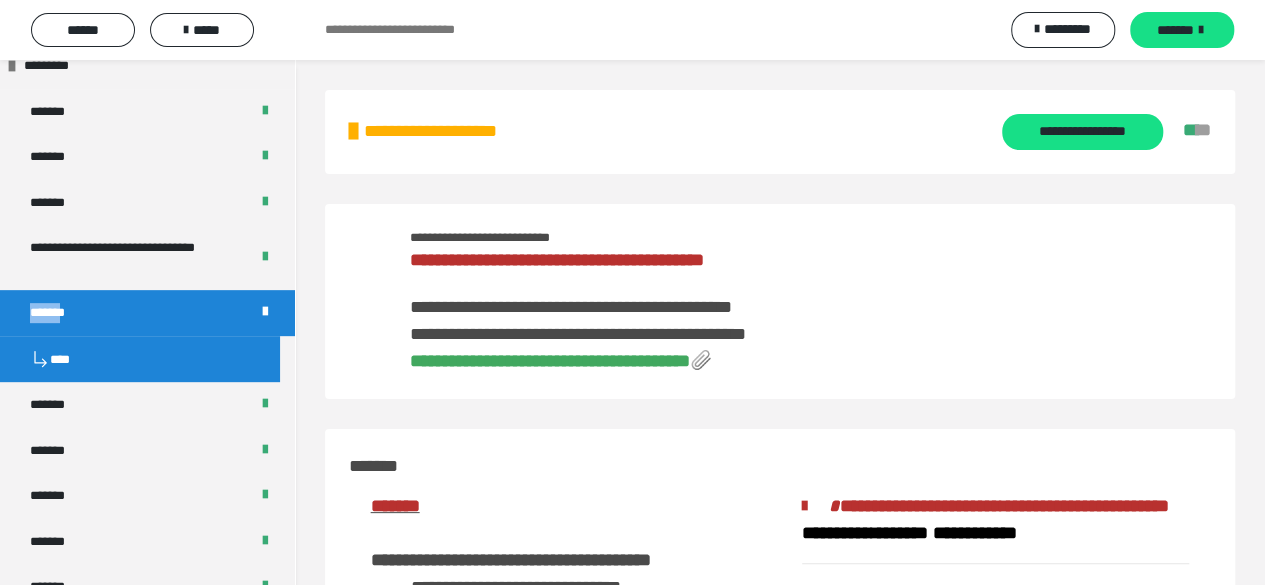 click on "**********" at bounding box center (550, 361) 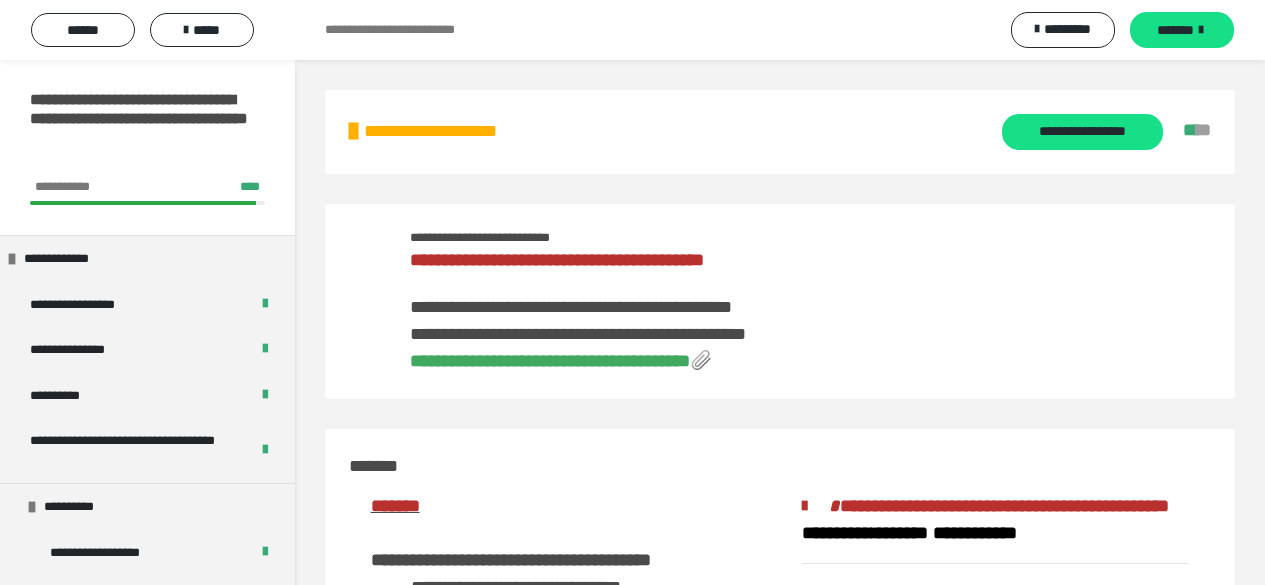 scroll, scrollTop: 0, scrollLeft: 0, axis: both 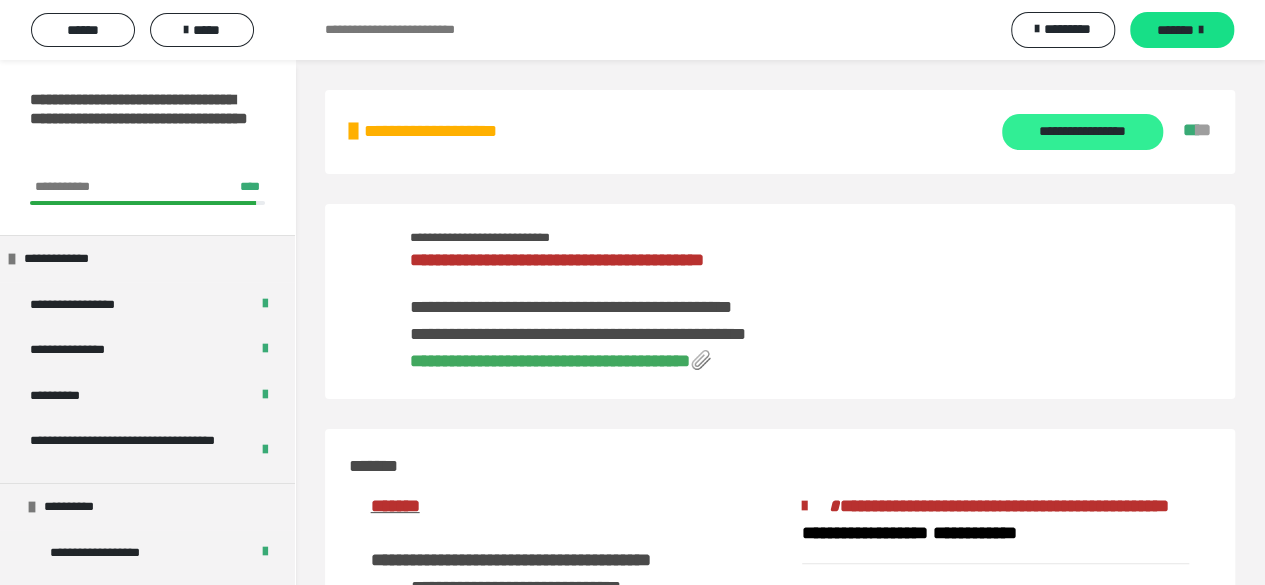 click on "**********" at bounding box center [1082, 132] 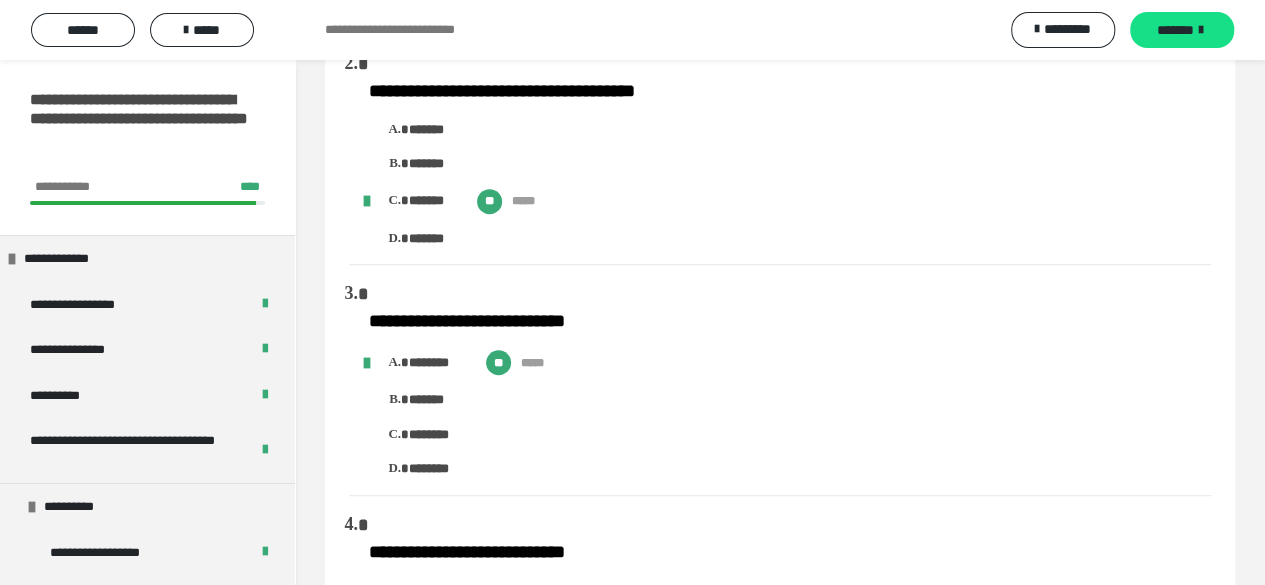 scroll, scrollTop: 0, scrollLeft: 0, axis: both 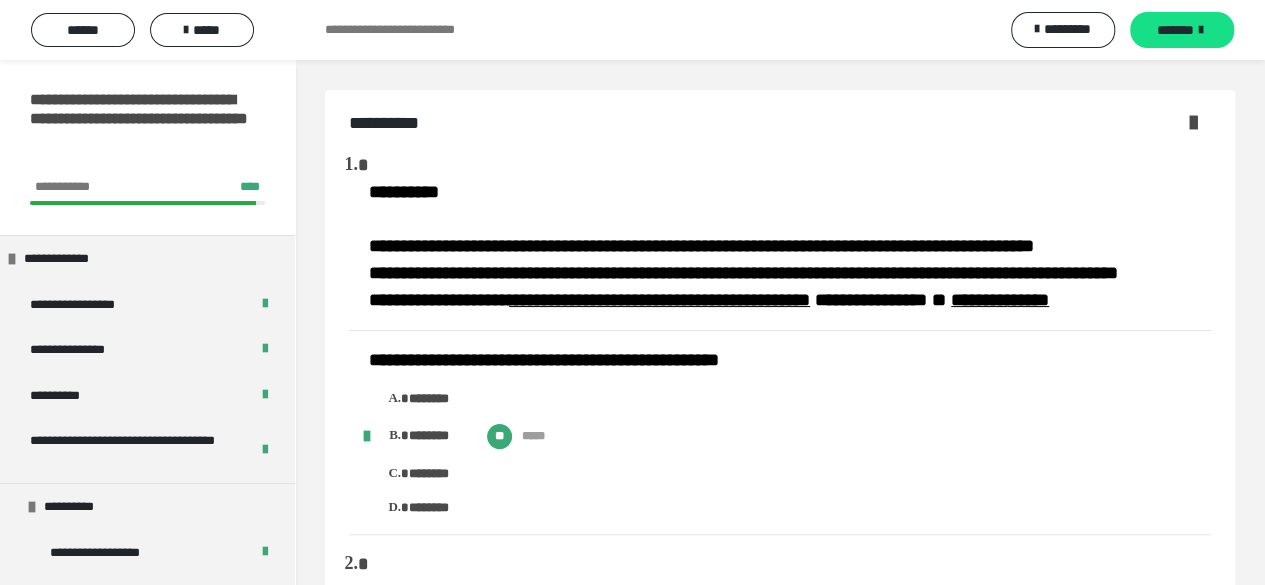 click at bounding box center (1193, 122) 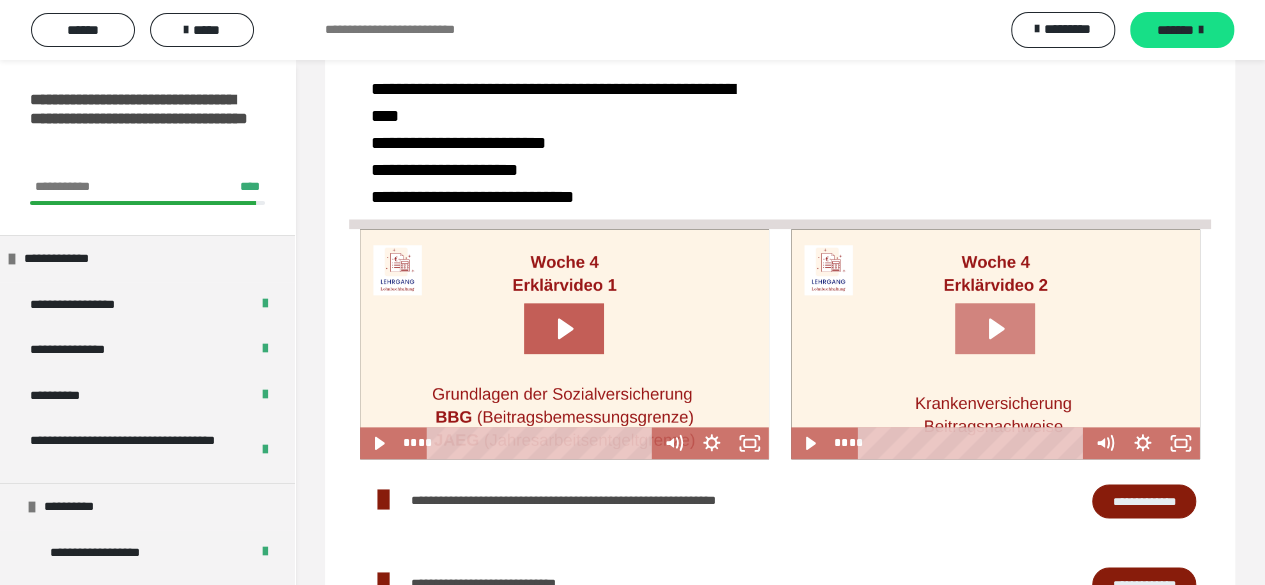 scroll, scrollTop: 1100, scrollLeft: 0, axis: vertical 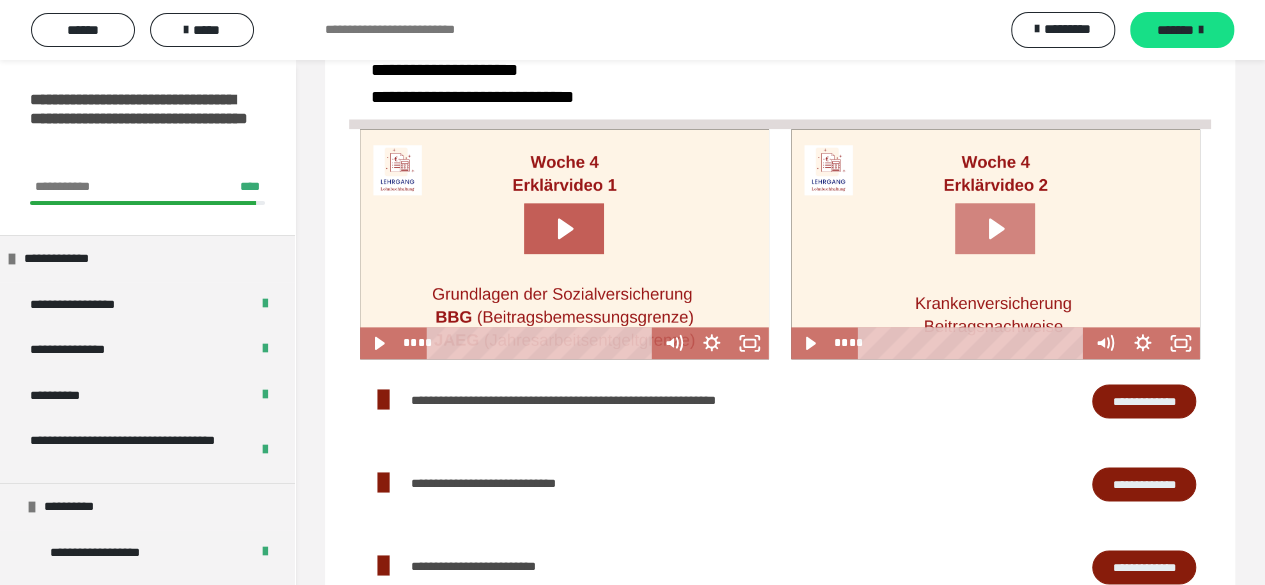 click 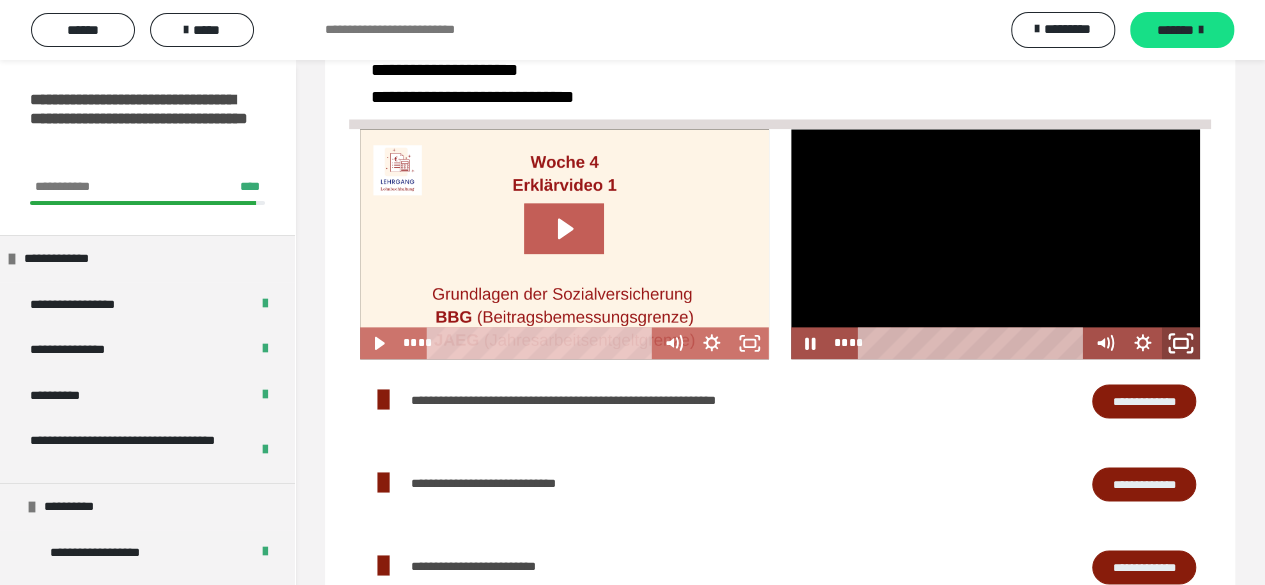 click 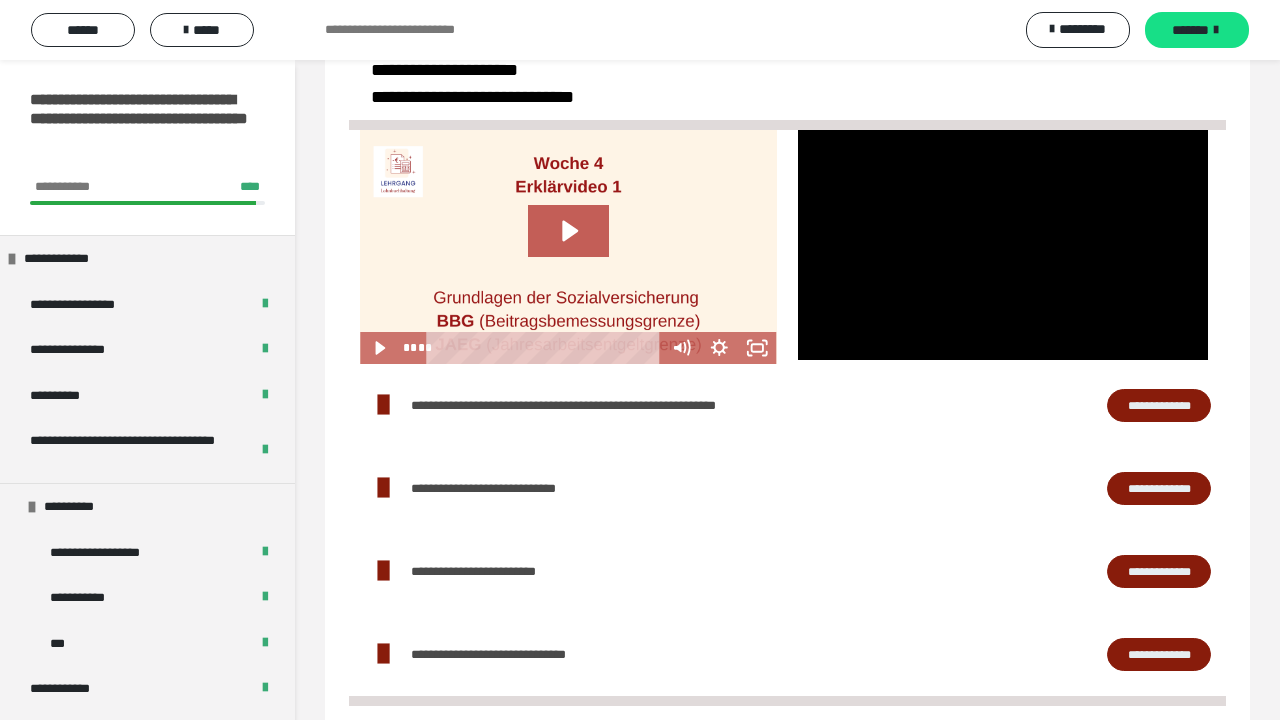 type 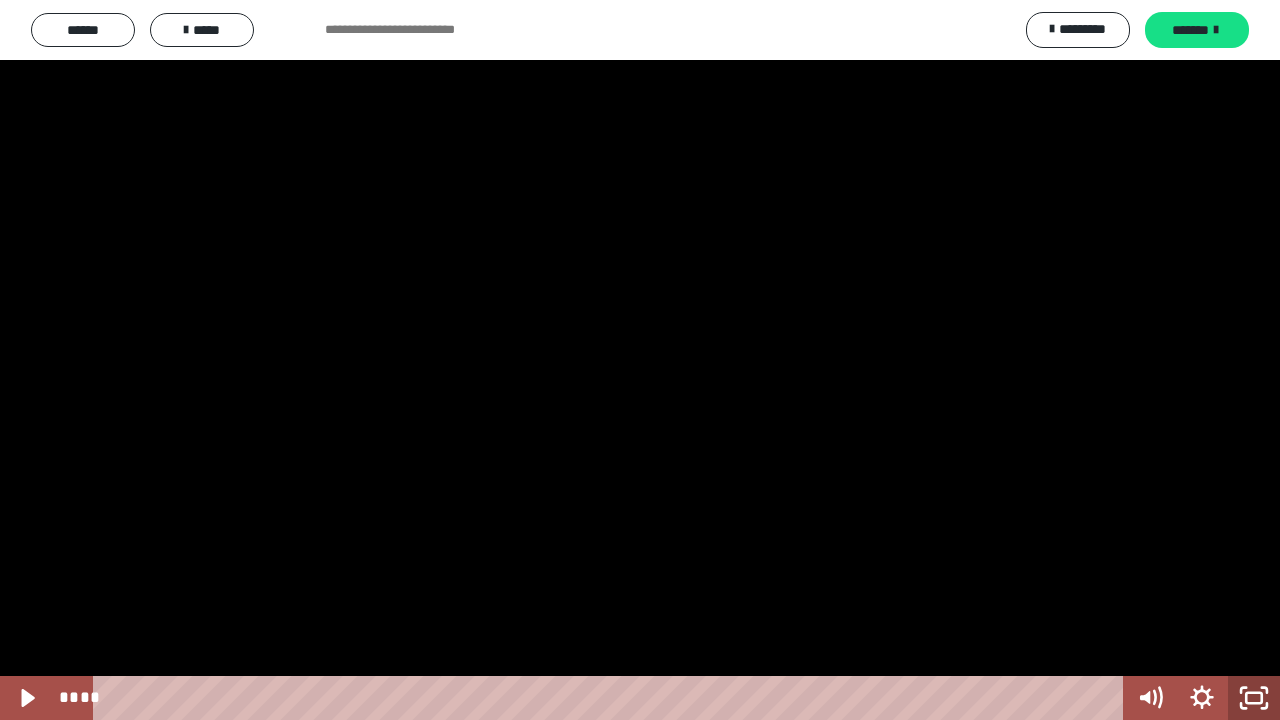 click 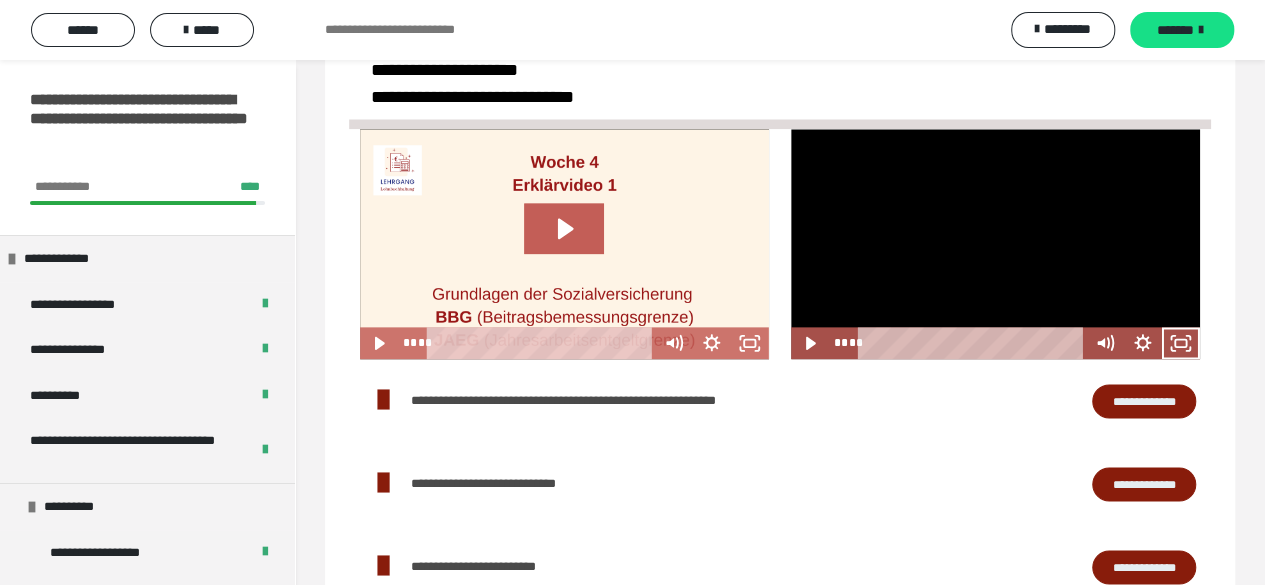 click at bounding box center (995, 244) 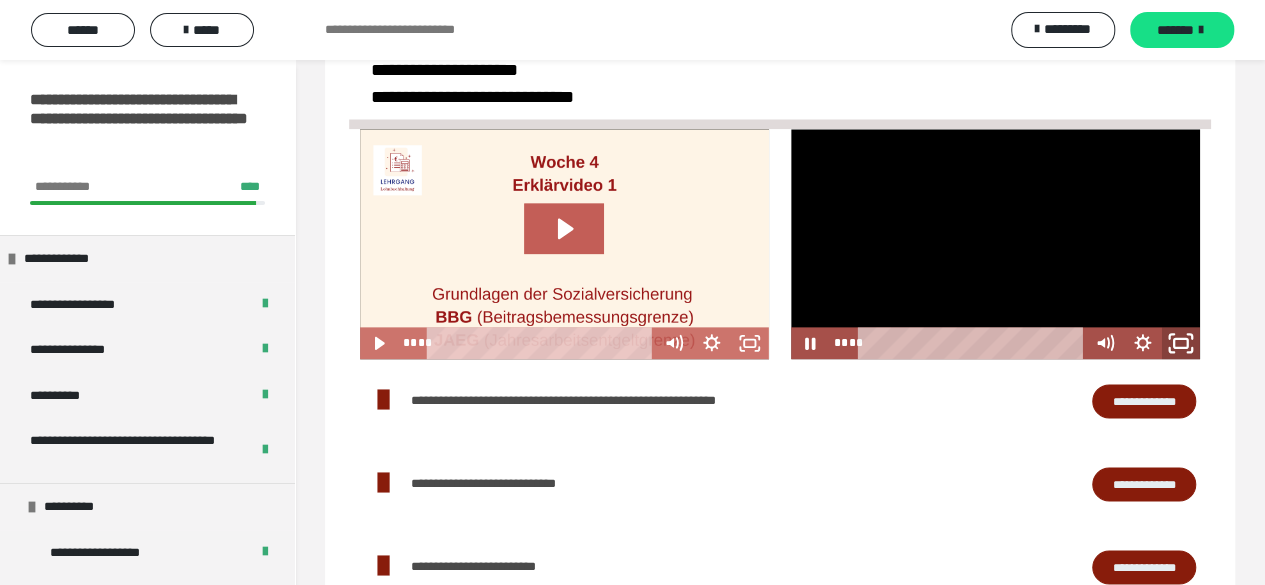 click 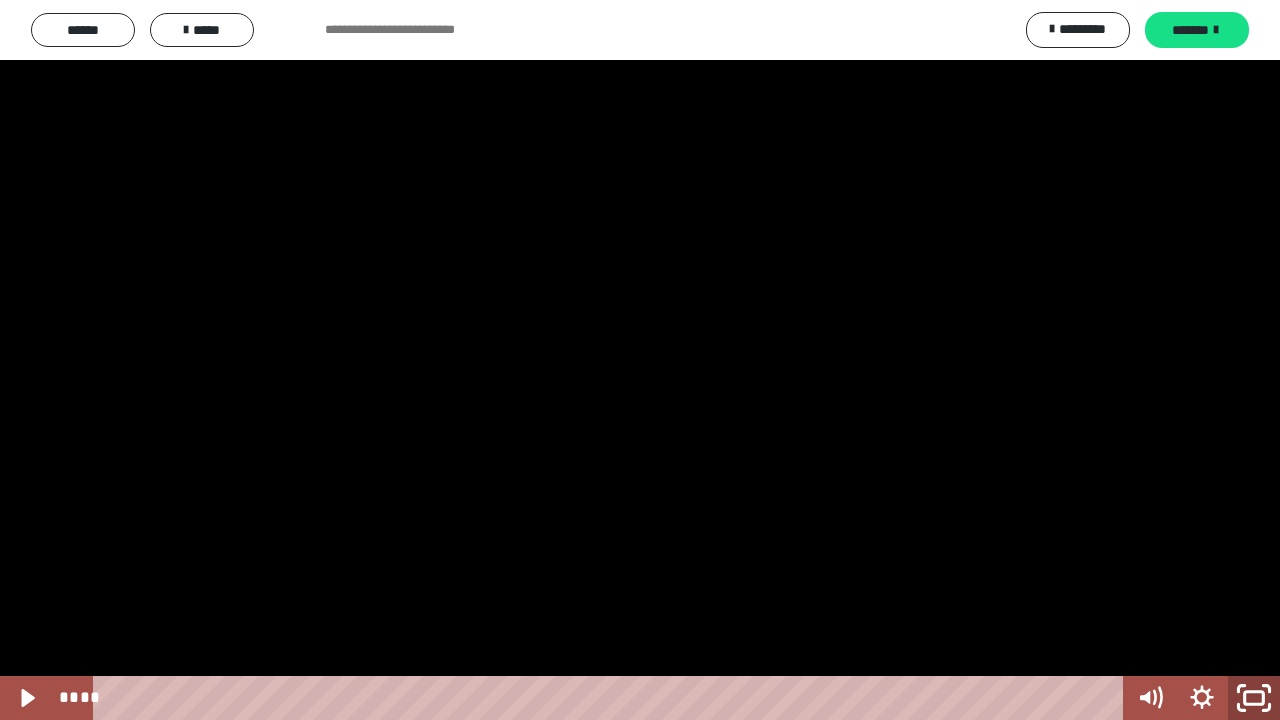 click 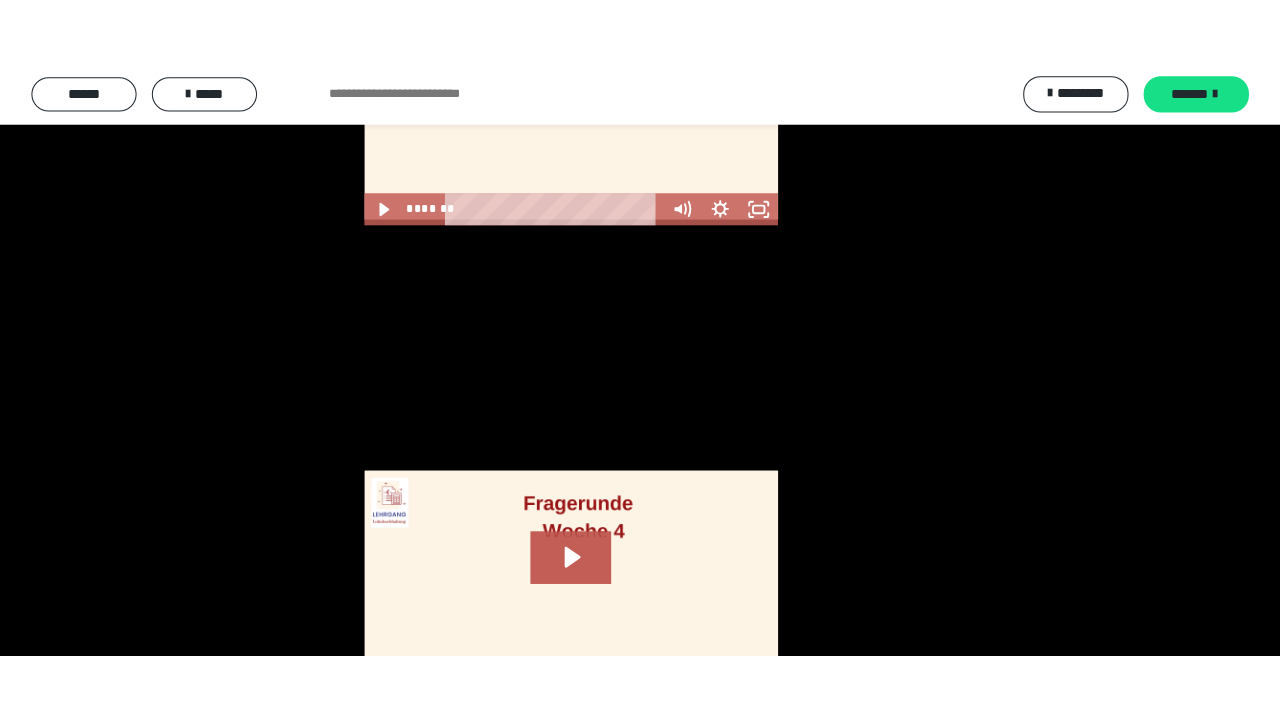 scroll, scrollTop: 2300, scrollLeft: 0, axis: vertical 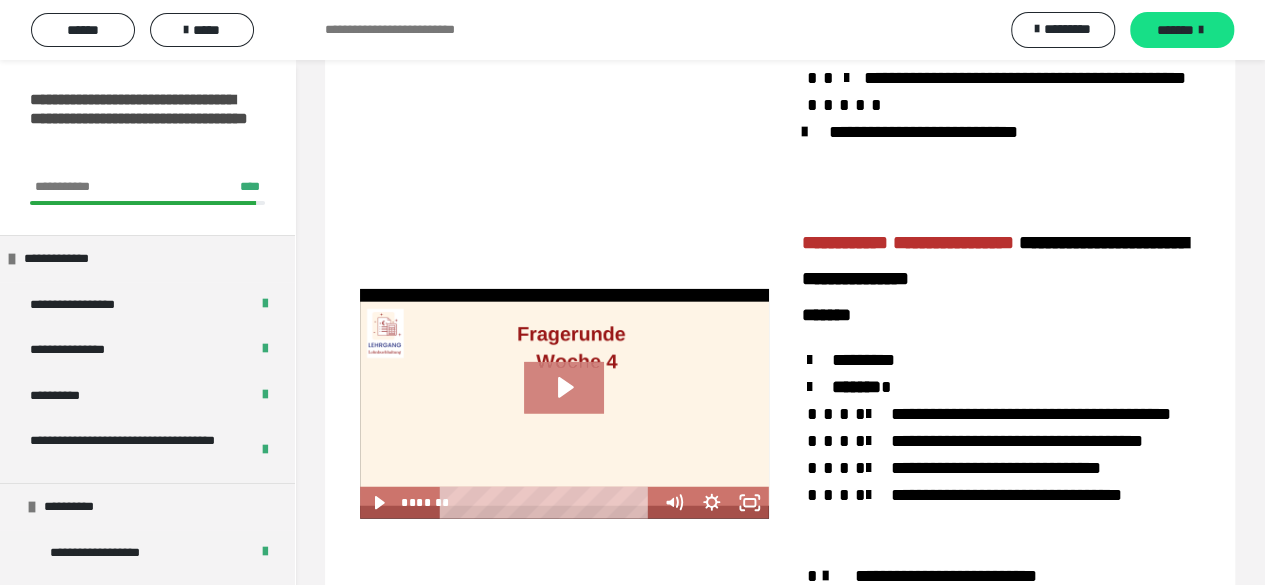 click 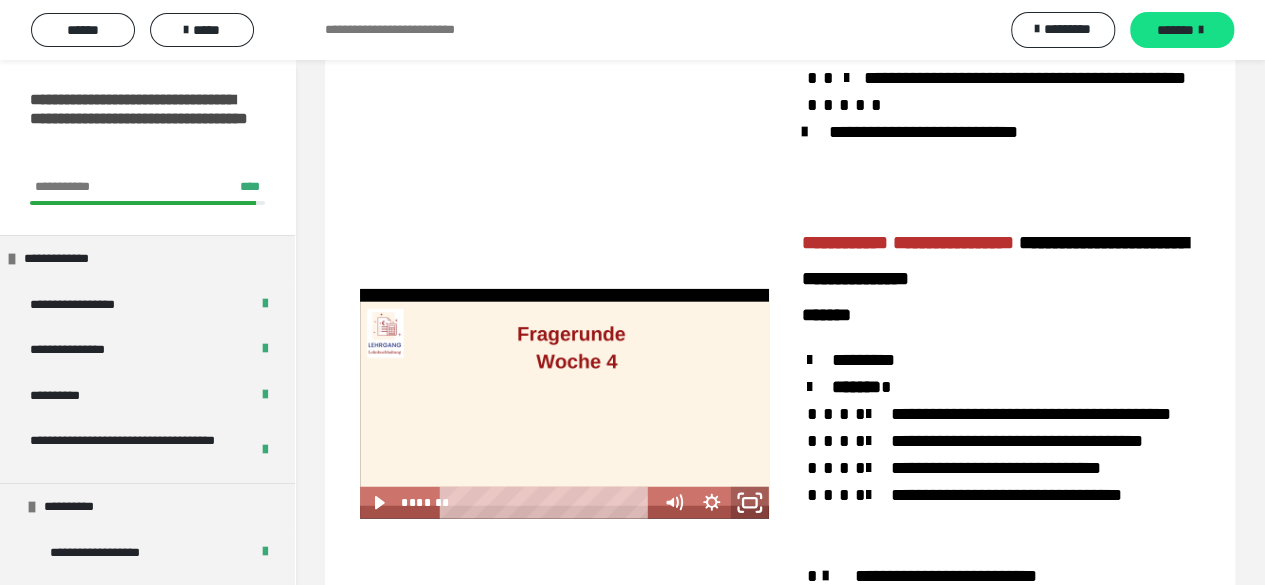 click 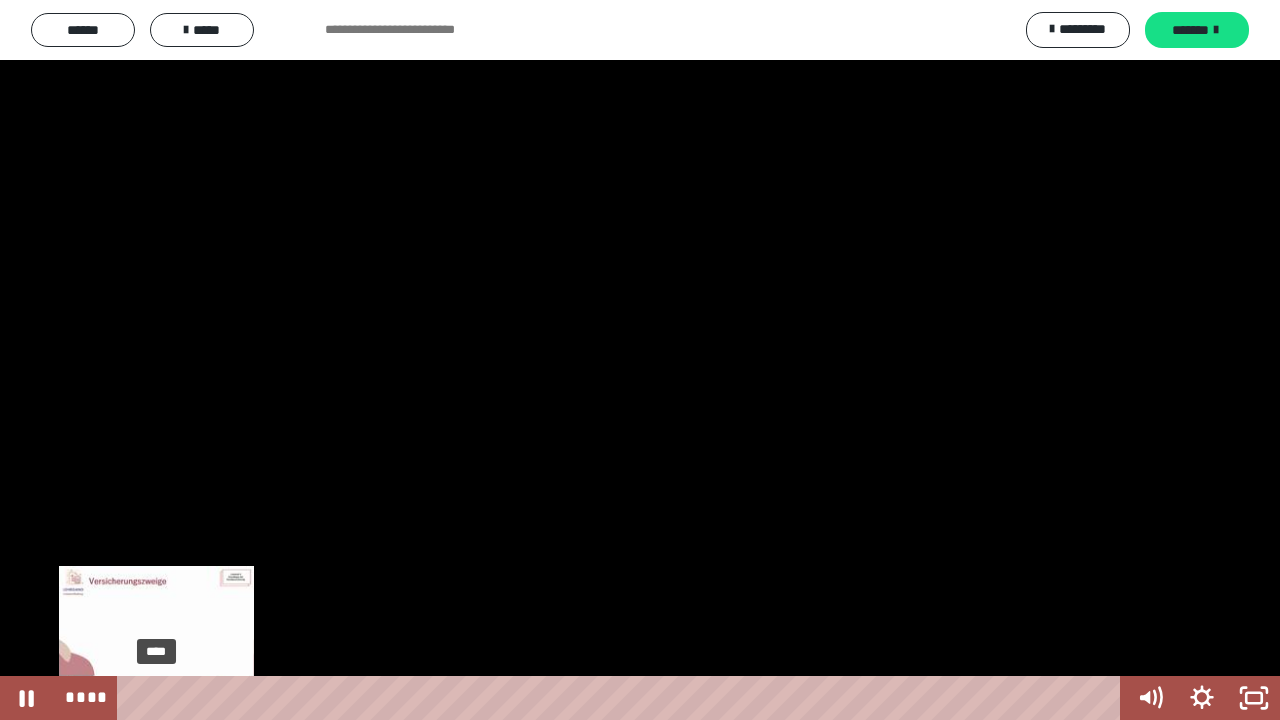click on "****" at bounding box center [622, 698] 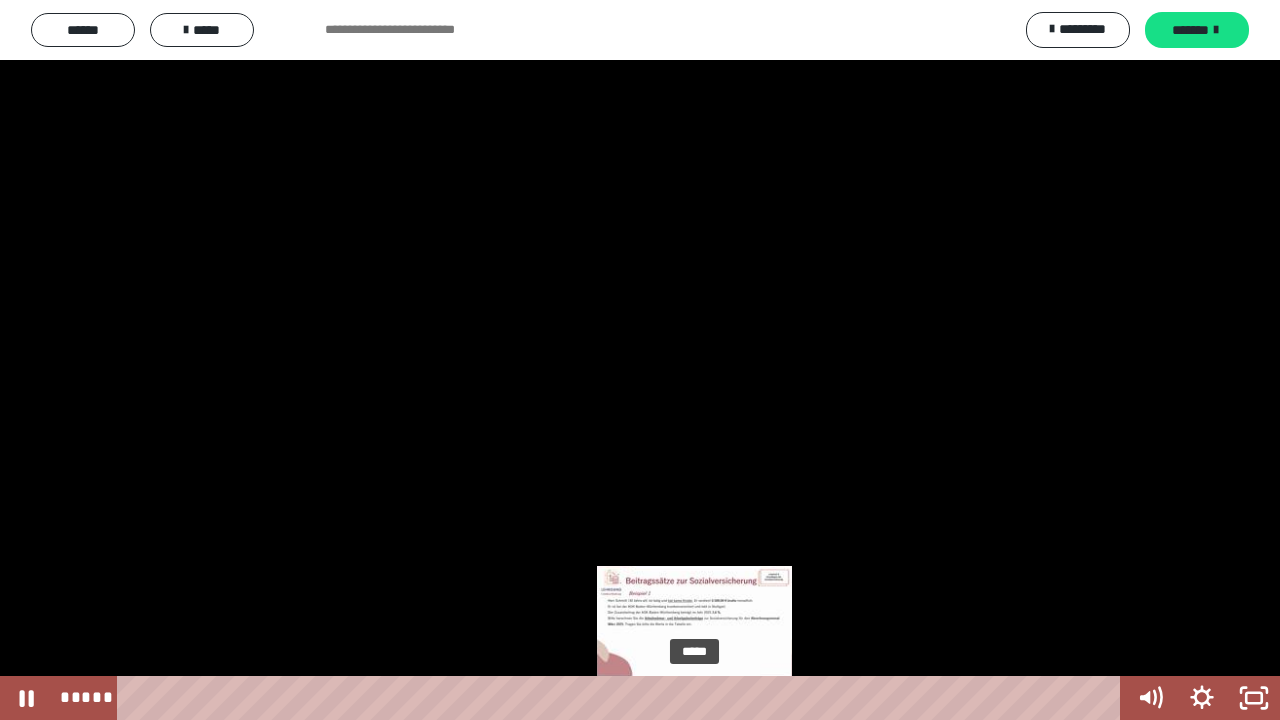 click on "*****" at bounding box center (622, 698) 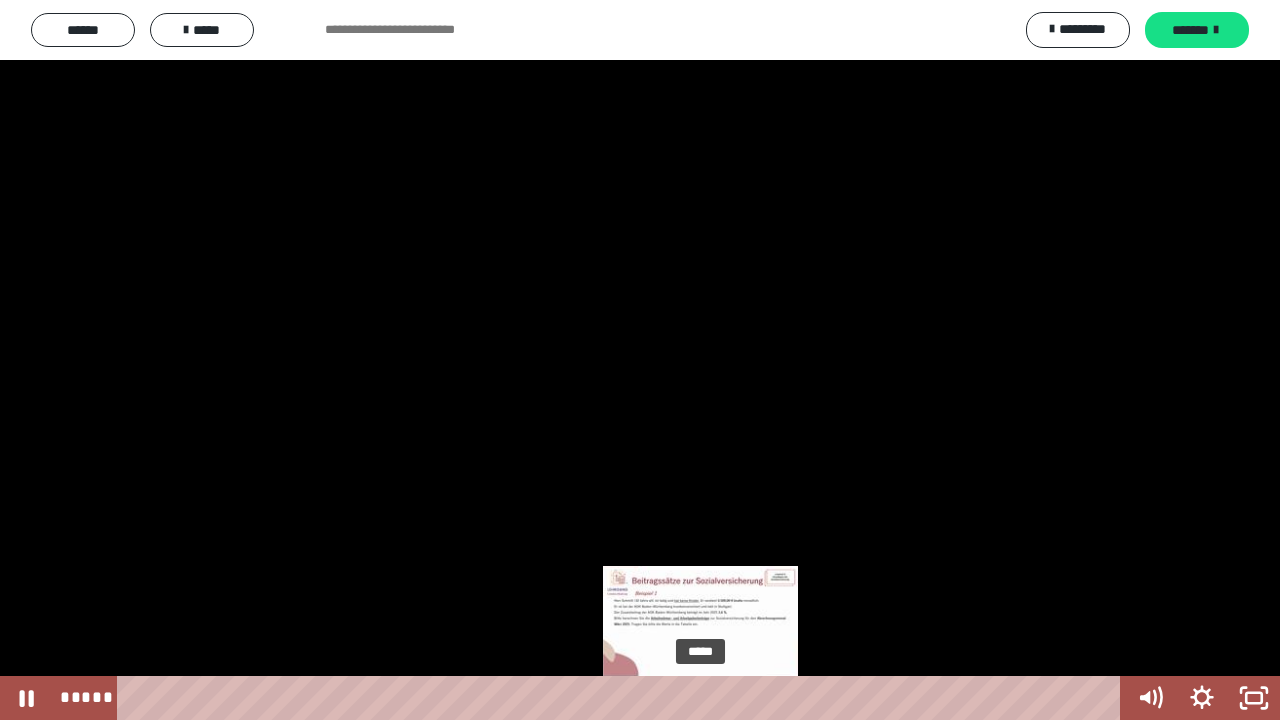 click on "*****" at bounding box center (622, 698) 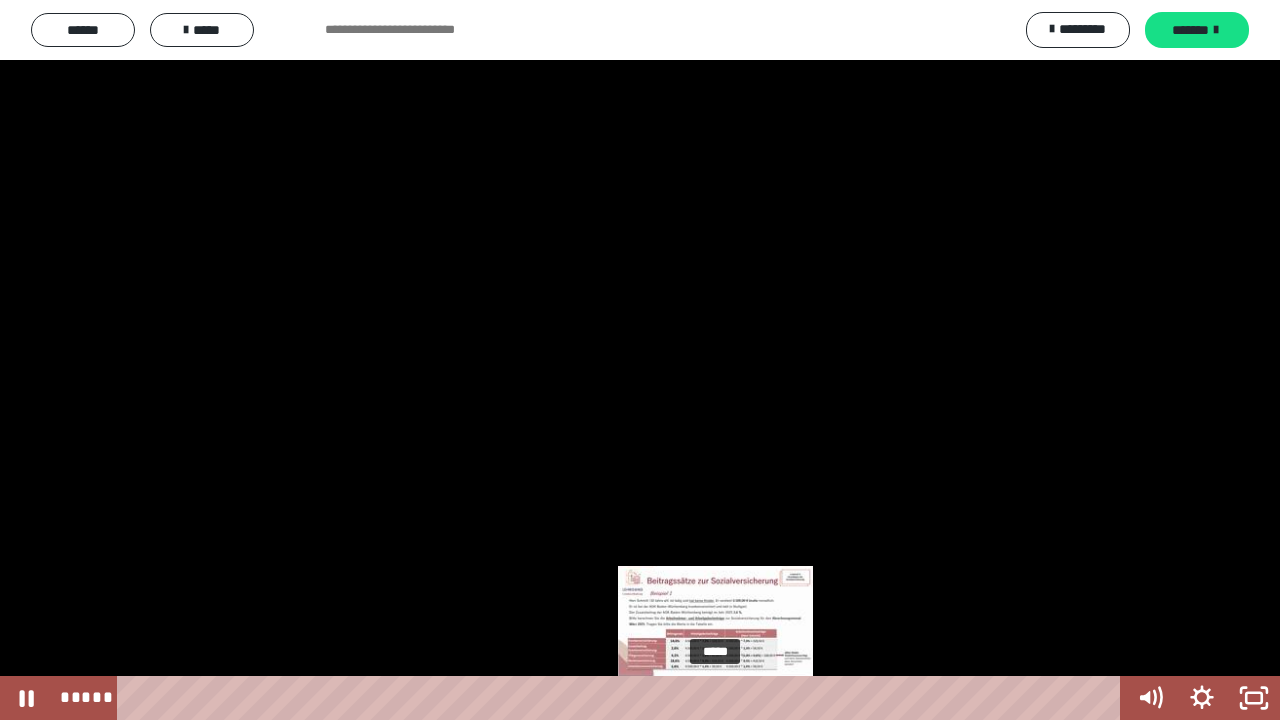 click on "*****" at bounding box center [622, 698] 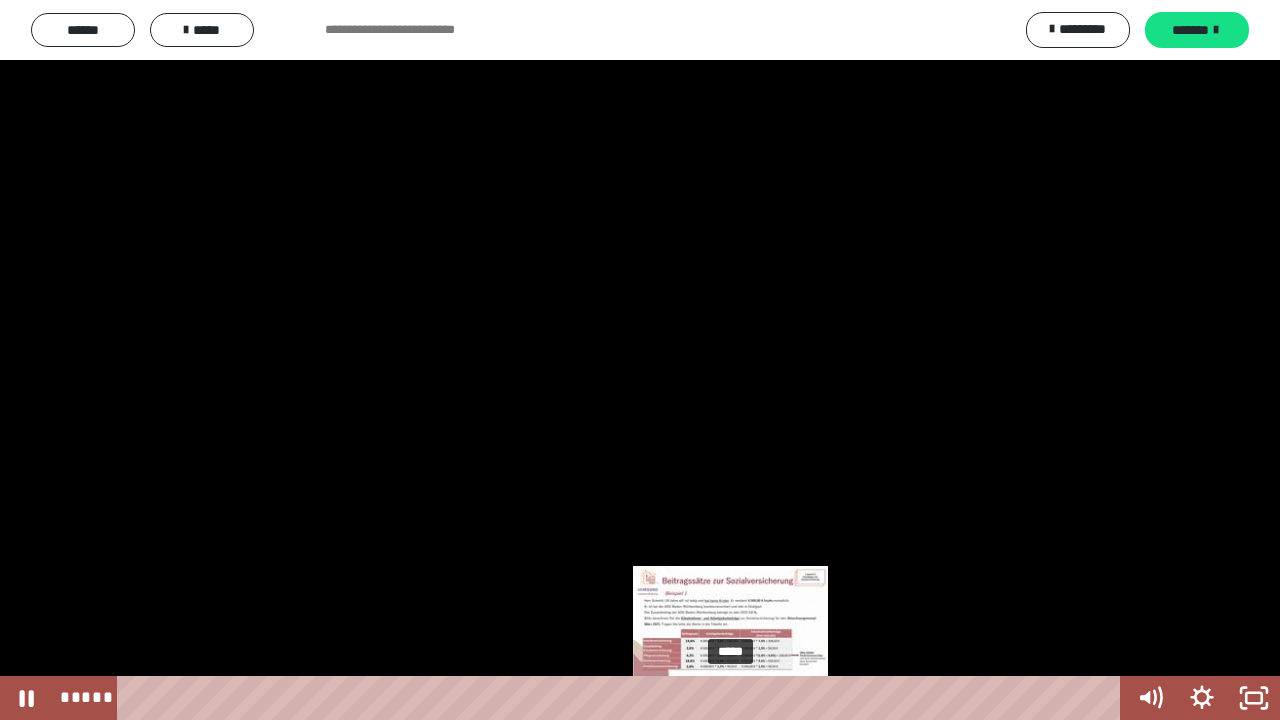 click on "*****" at bounding box center (622, 698) 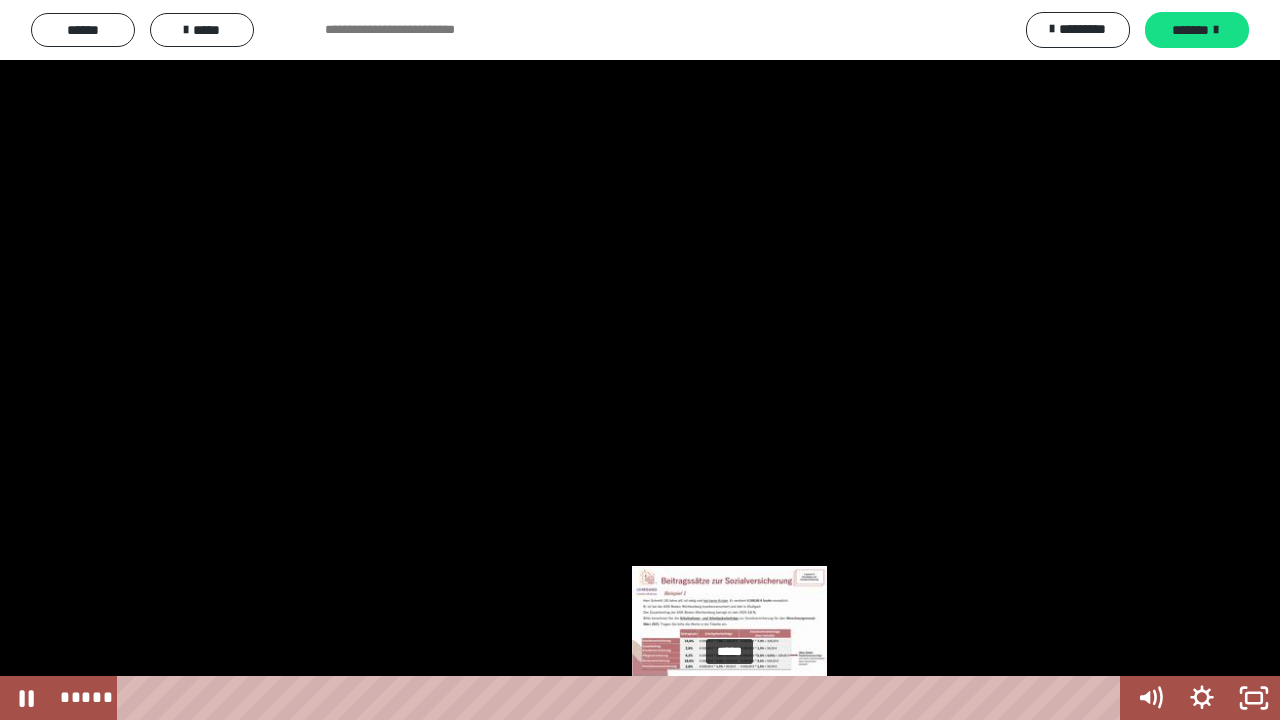 click at bounding box center (729, 698) 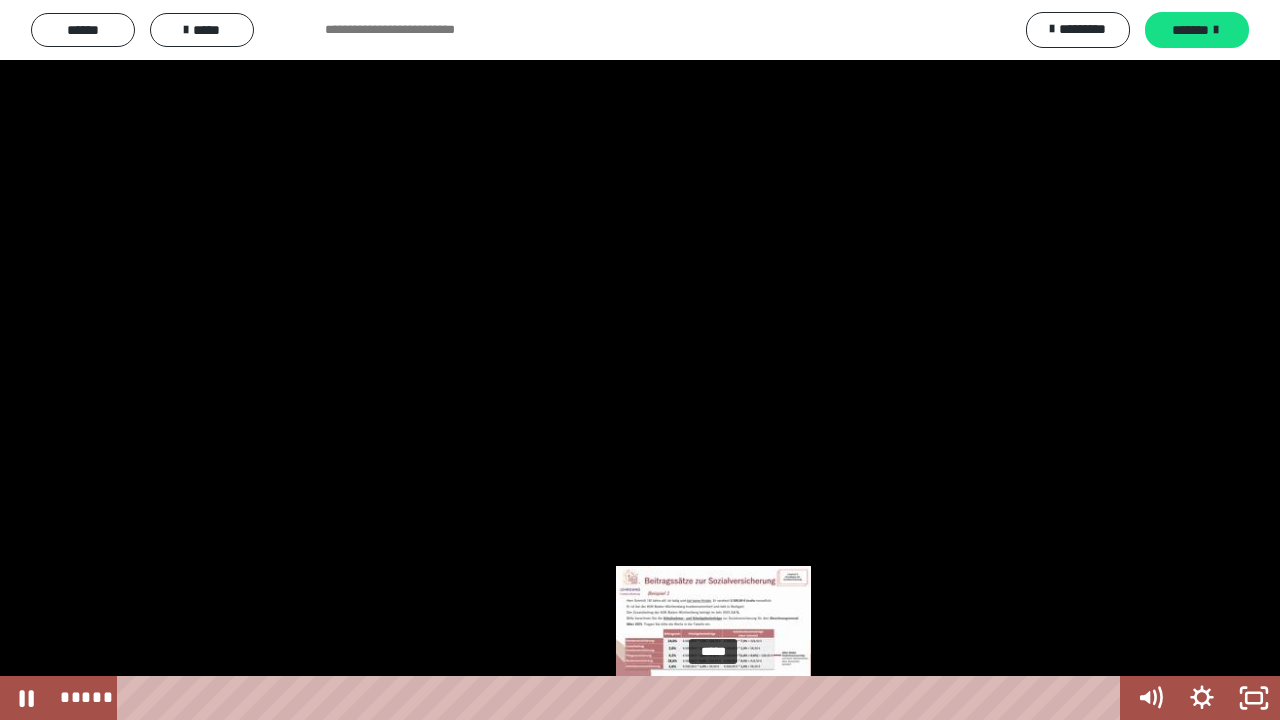 click on "*****" at bounding box center (622, 698) 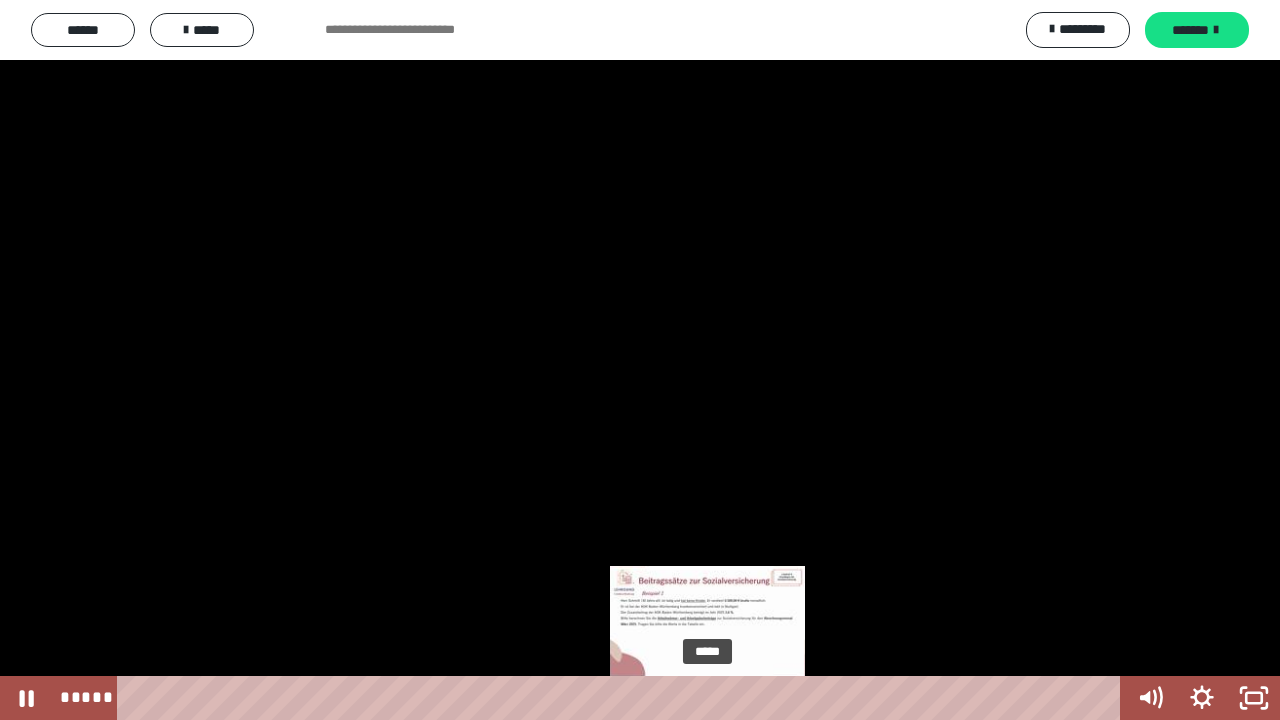 click at bounding box center [707, 698] 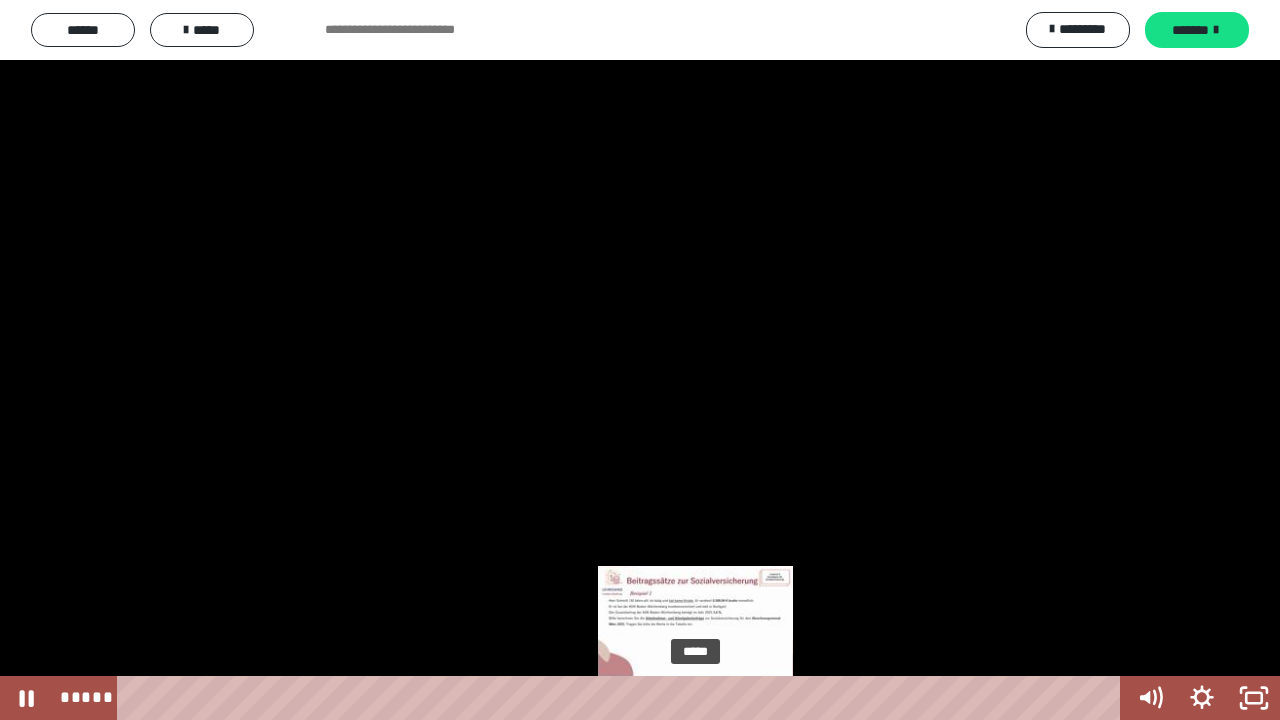 click on "*****" at bounding box center [622, 698] 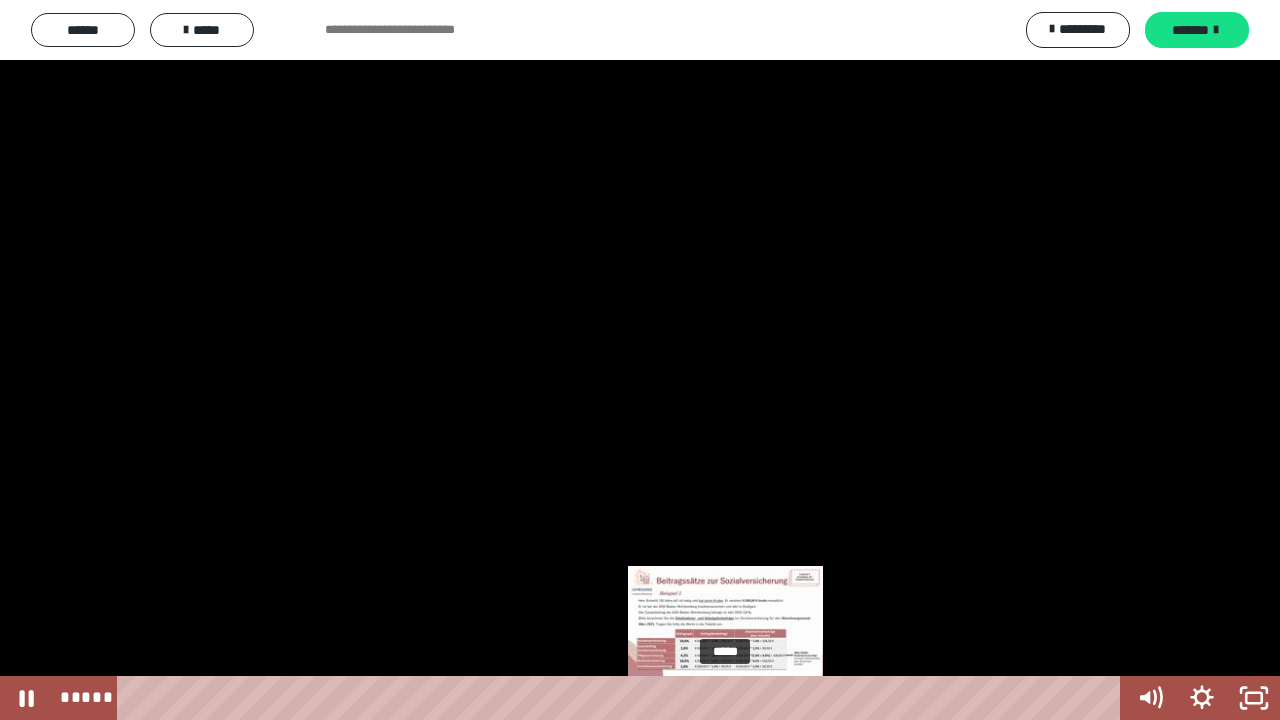 click on "*****" at bounding box center (622, 698) 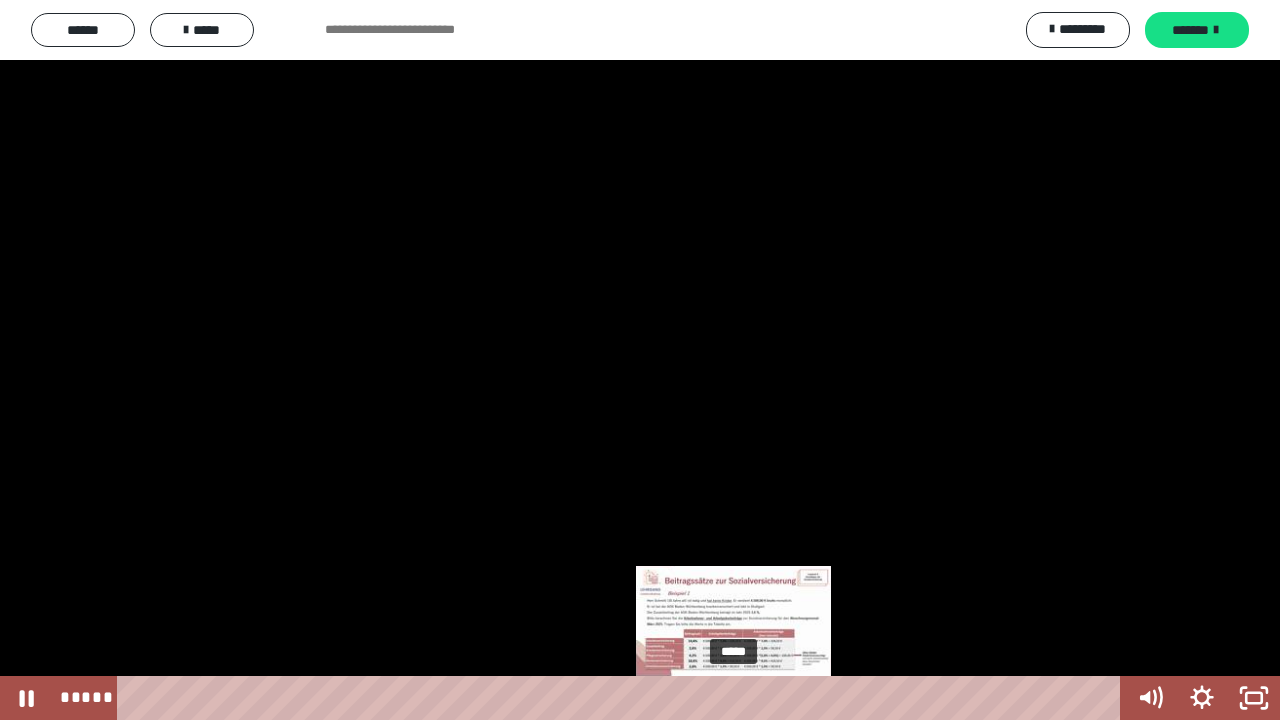 click on "*****" at bounding box center [622, 698] 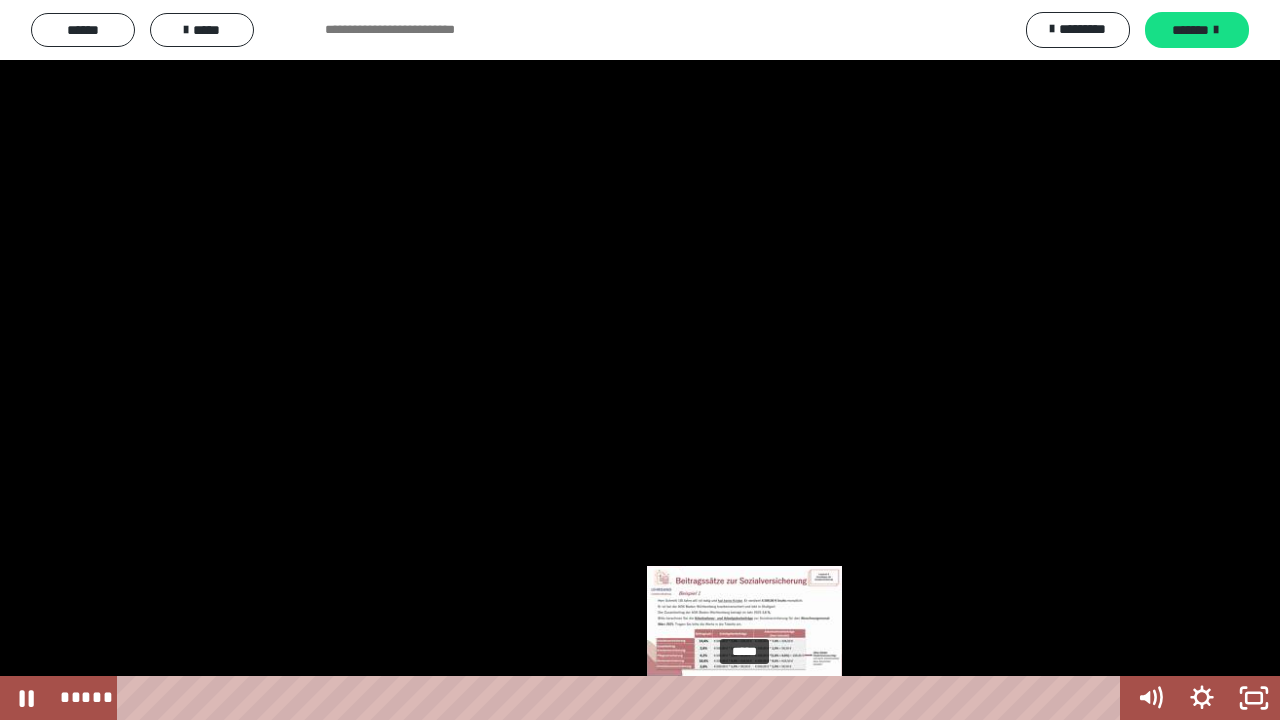 click on "*****" at bounding box center (622, 698) 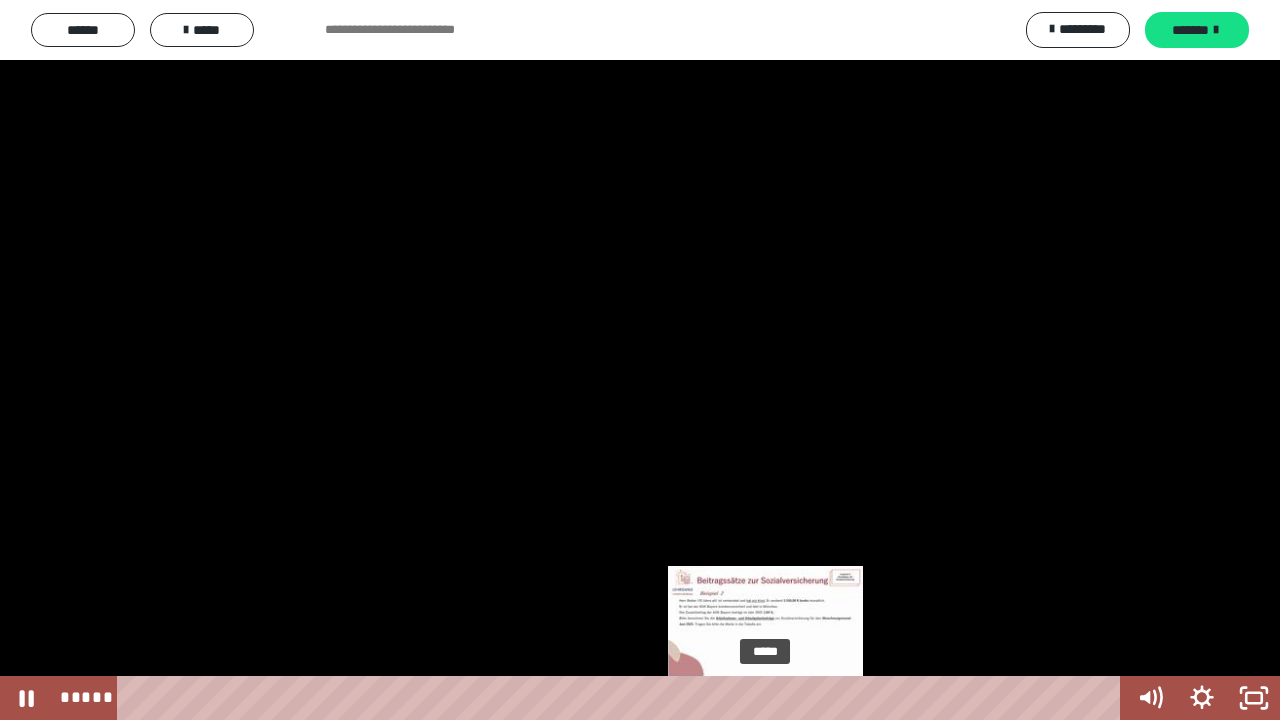 click on "*****" at bounding box center (622, 698) 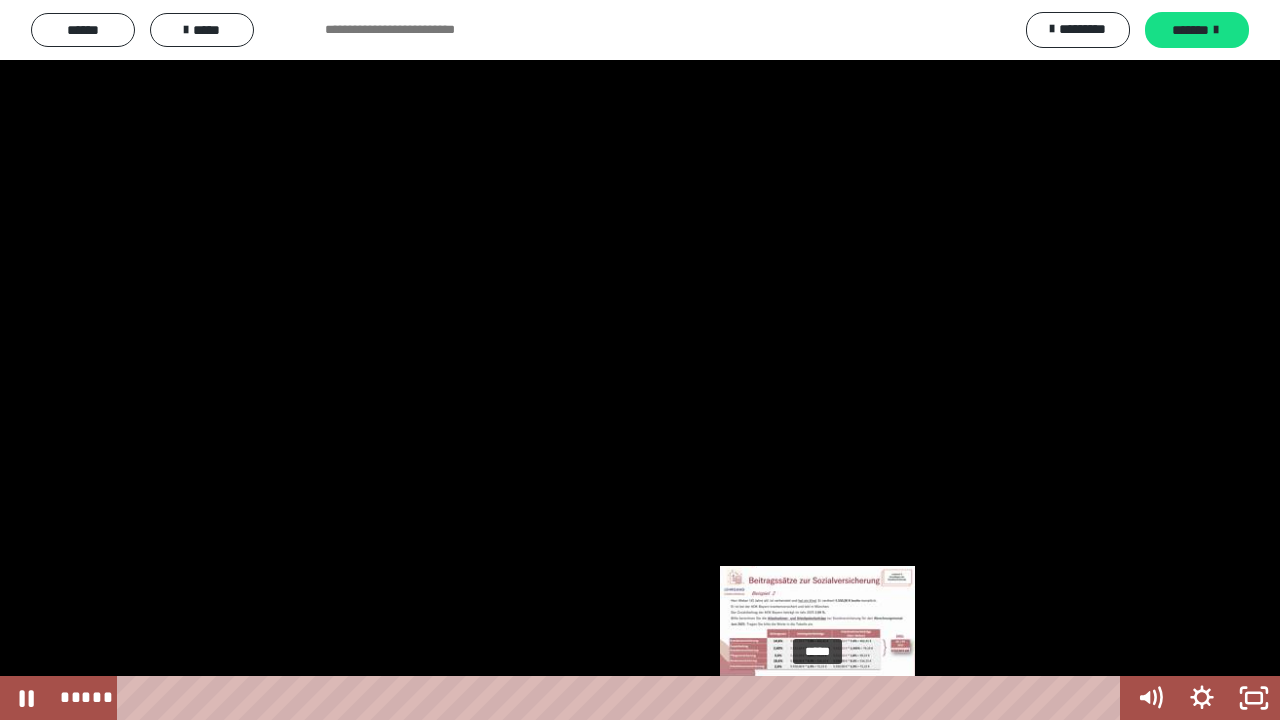 click on "*****" at bounding box center [622, 698] 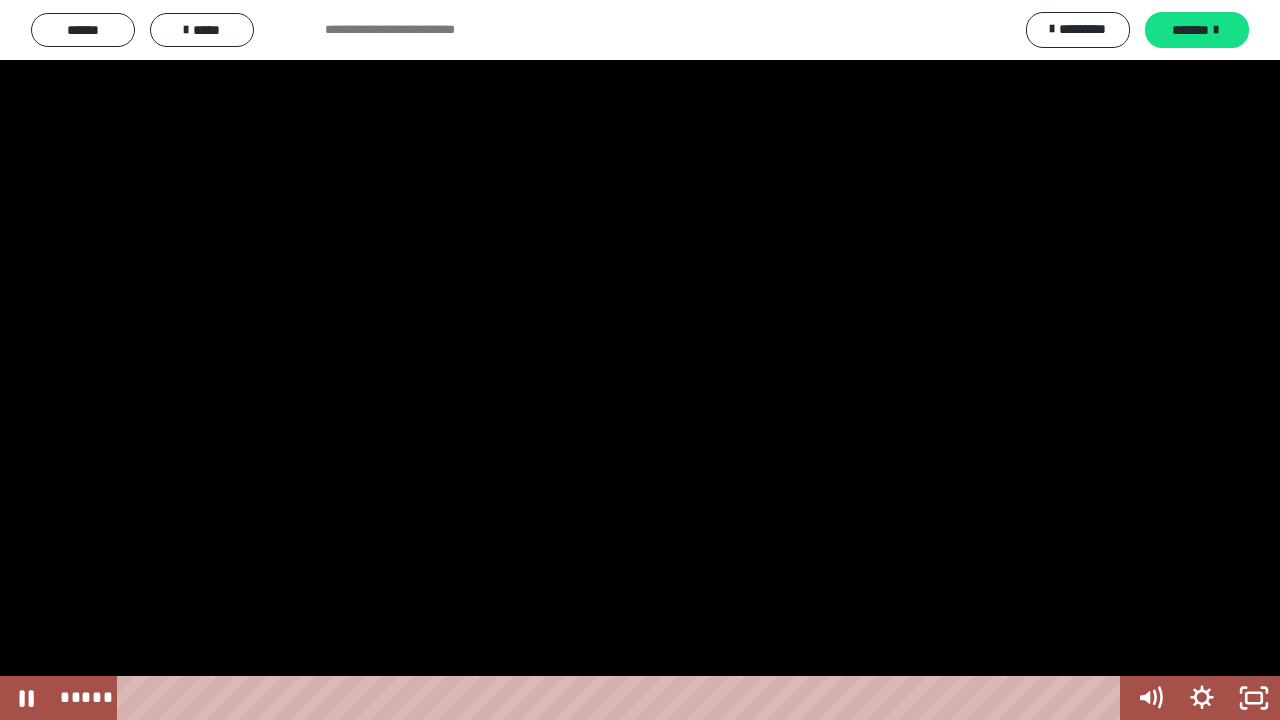 click at bounding box center [640, 360] 